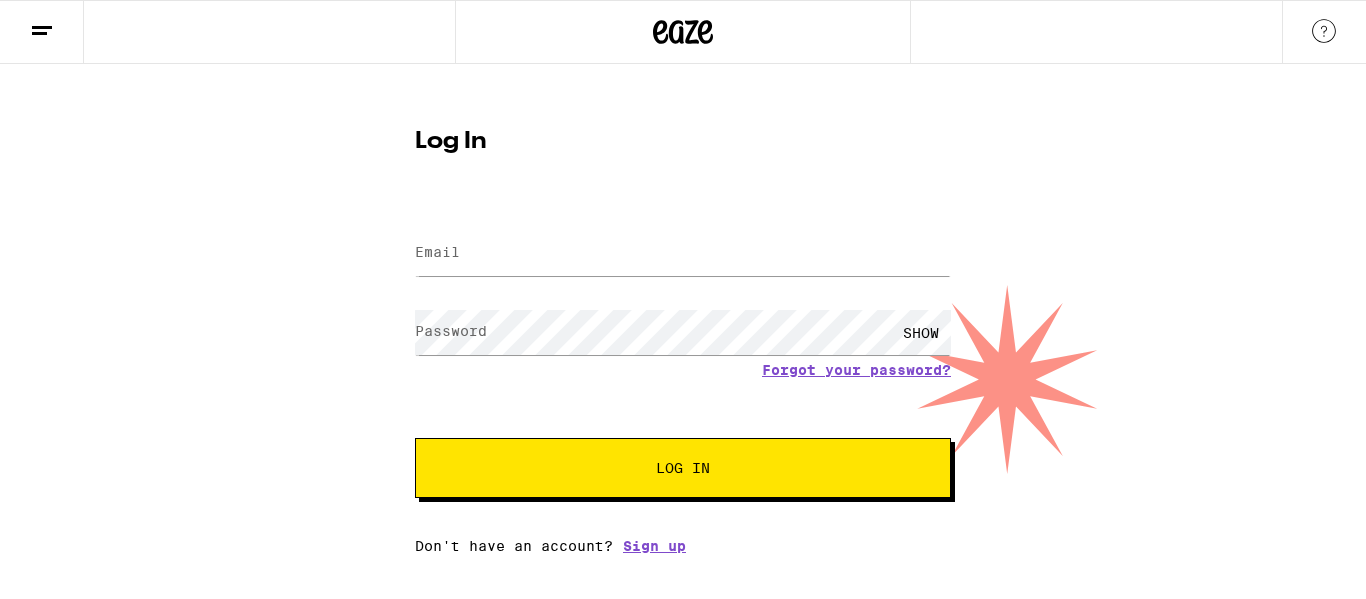 scroll, scrollTop: 0, scrollLeft: 0, axis: both 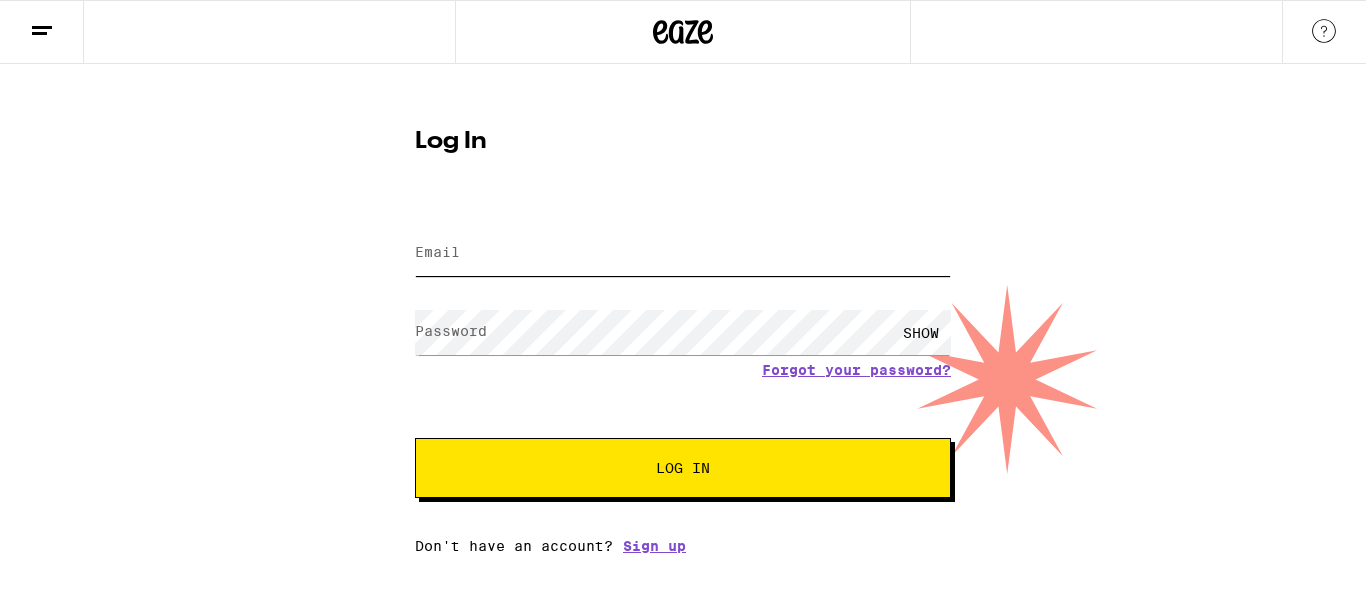 click on "Email" at bounding box center (683, 253) 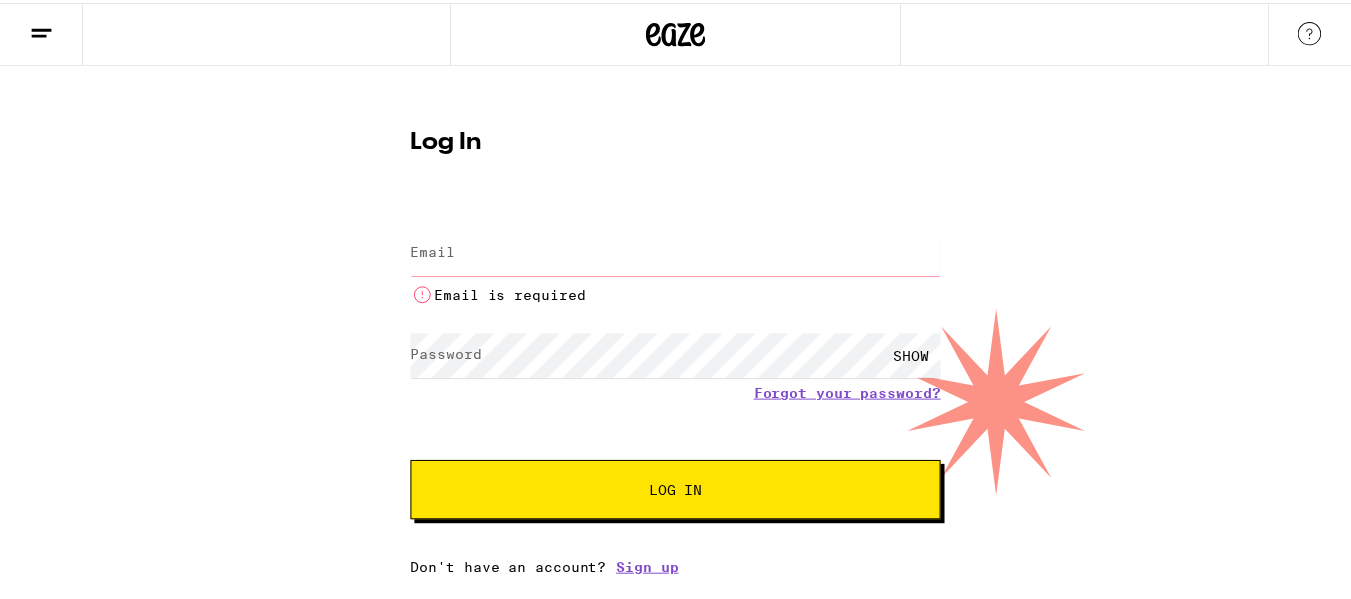 scroll, scrollTop: 0, scrollLeft: 0, axis: both 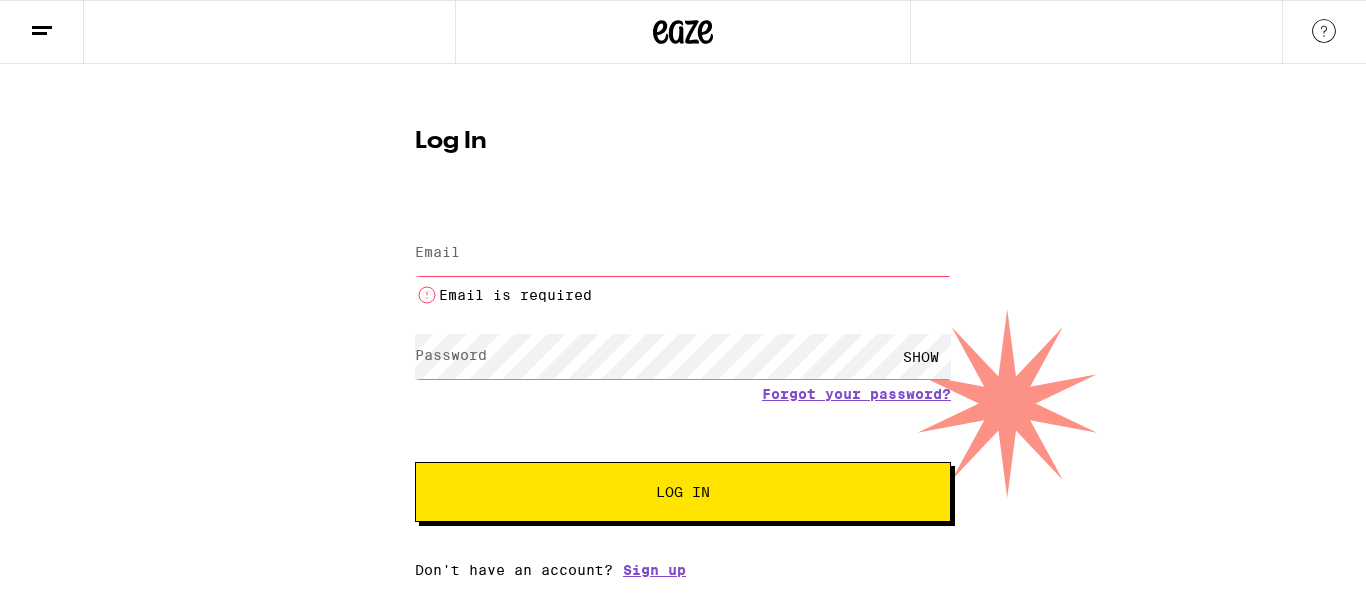 type on "samanthaleigh1@gmail.com" 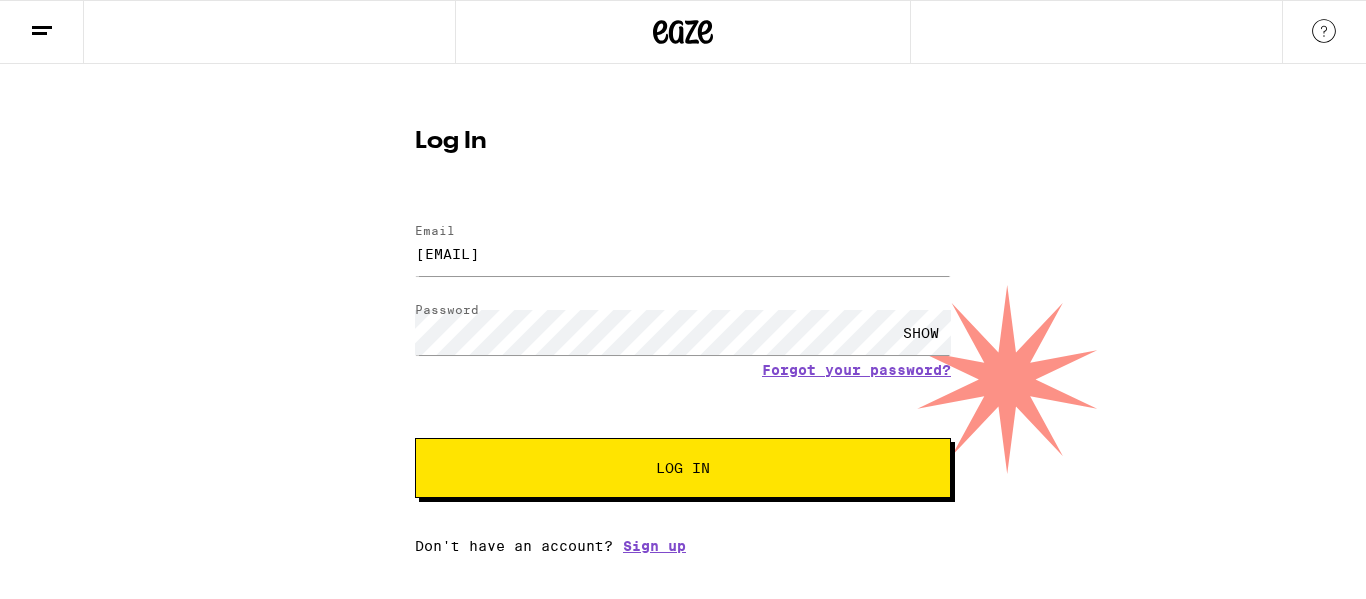 click on "Log In" at bounding box center [683, 468] 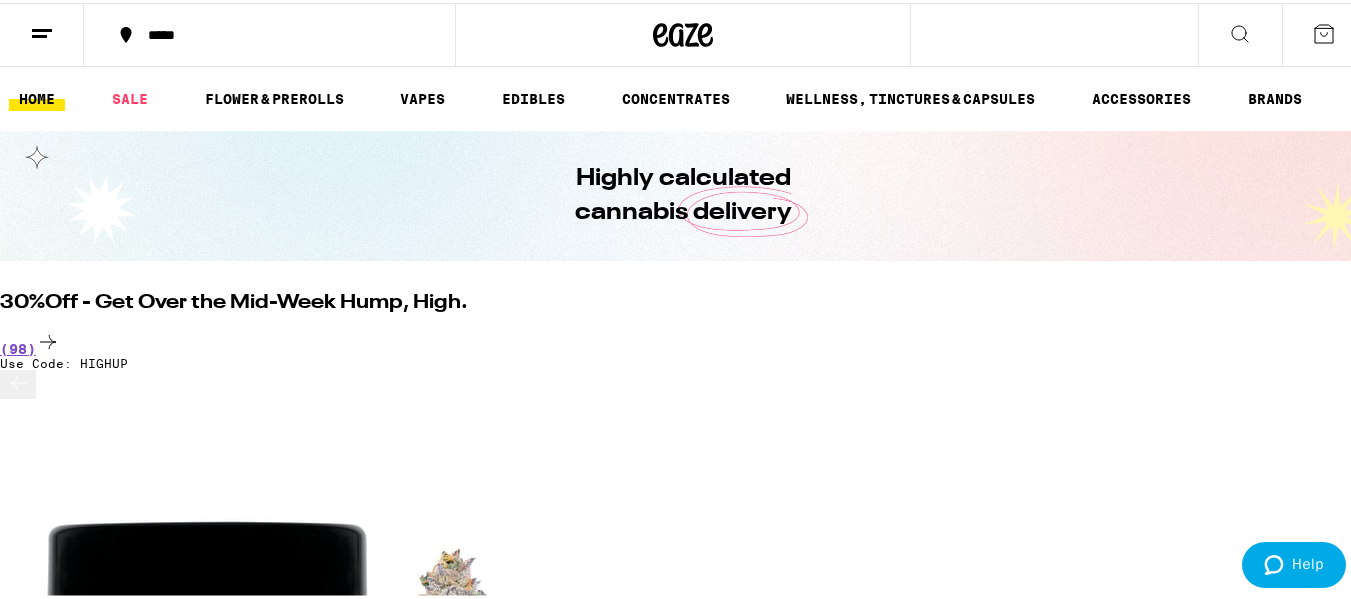 scroll, scrollTop: 0, scrollLeft: 0, axis: both 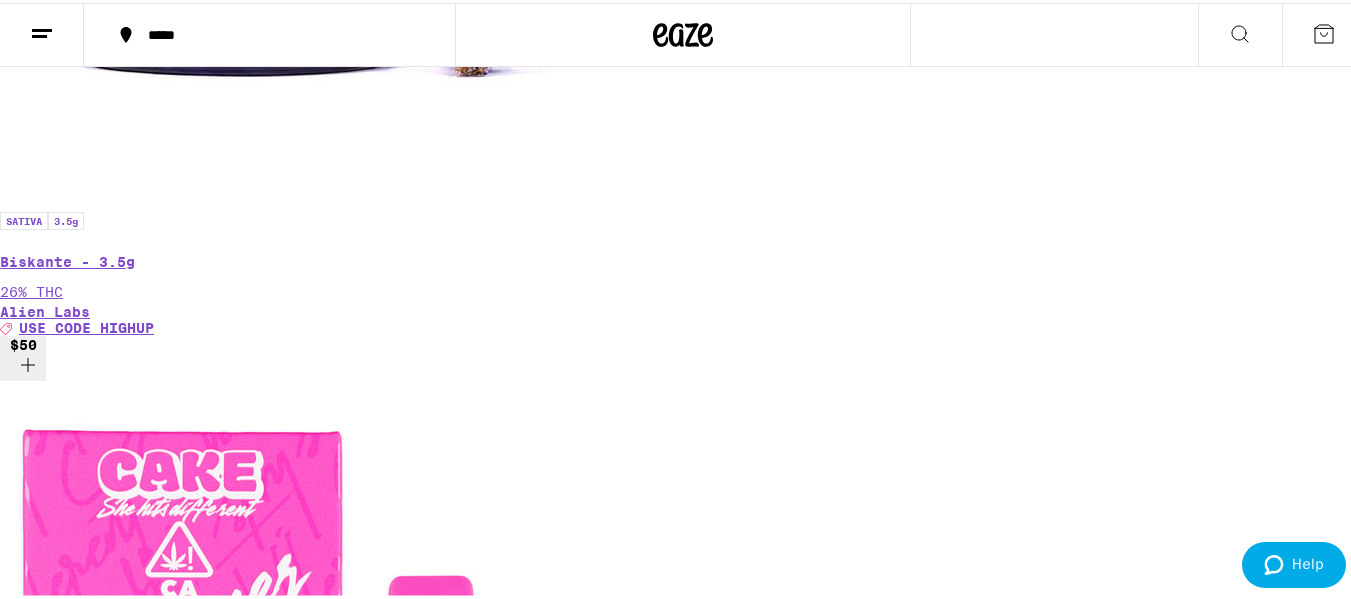 click 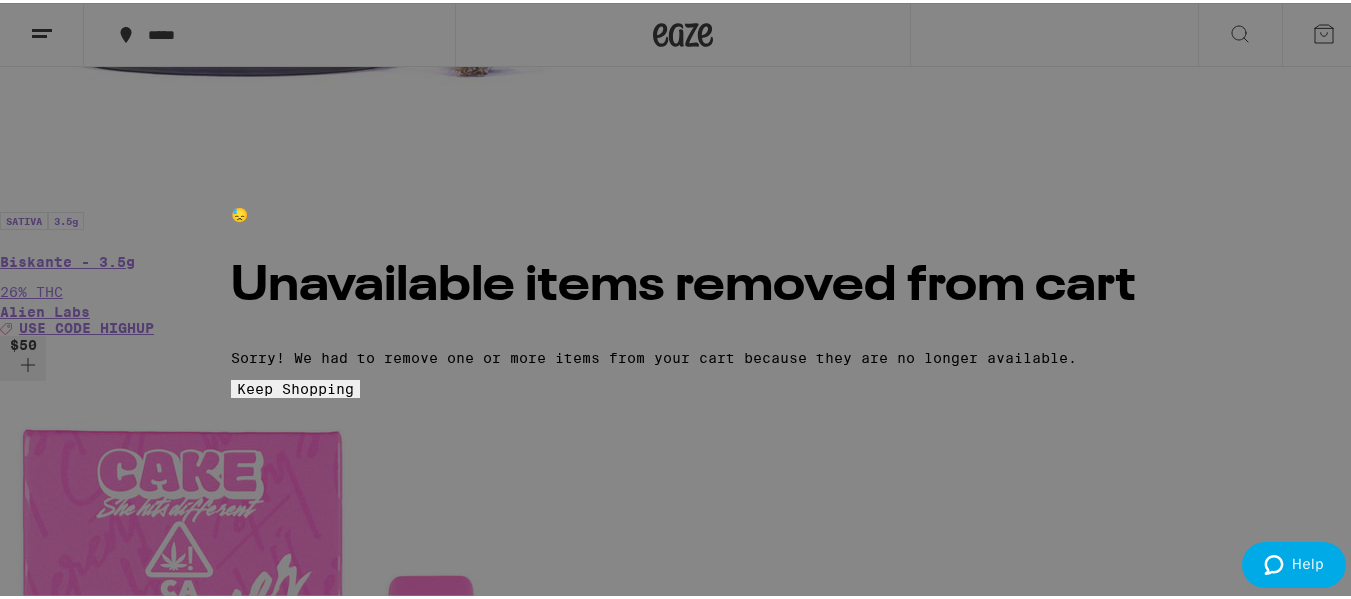 click on "Keep Shopping" at bounding box center (295, 386) 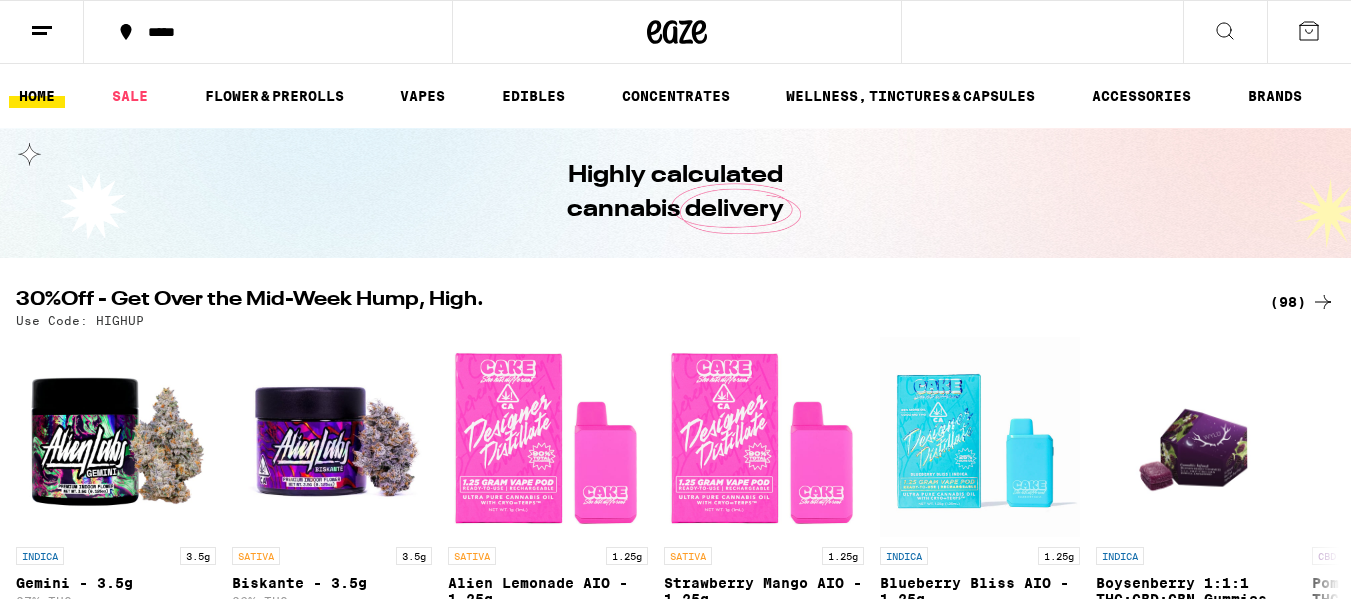scroll, scrollTop: 800, scrollLeft: 0, axis: vertical 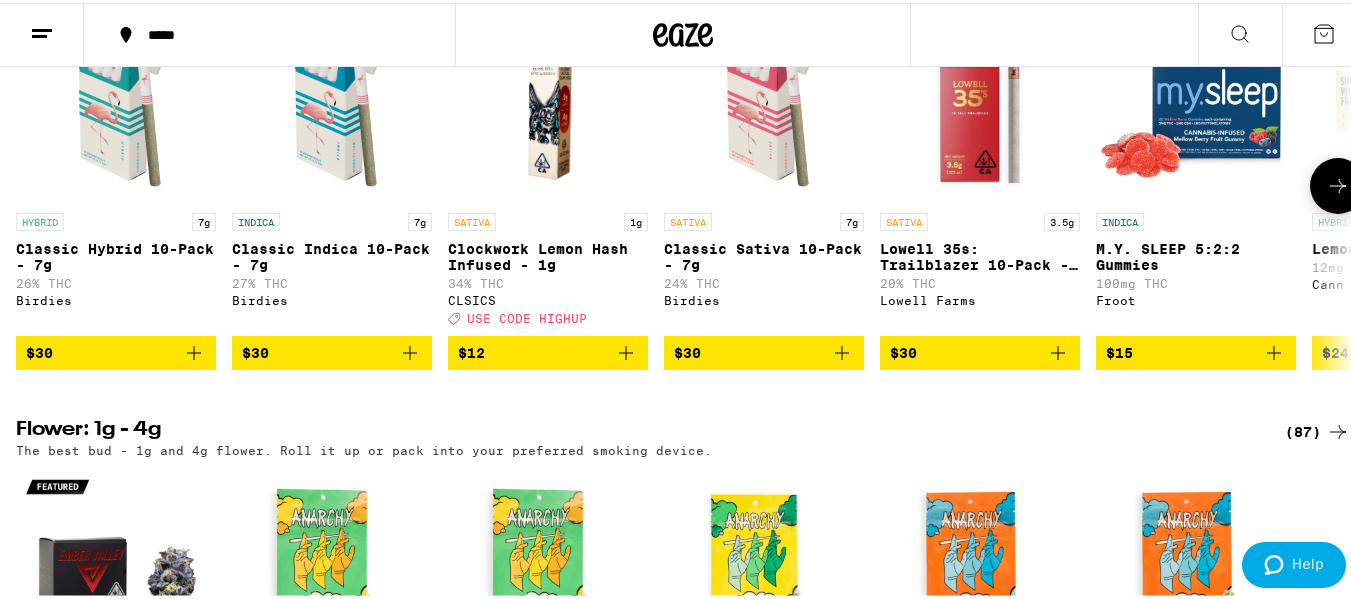 click 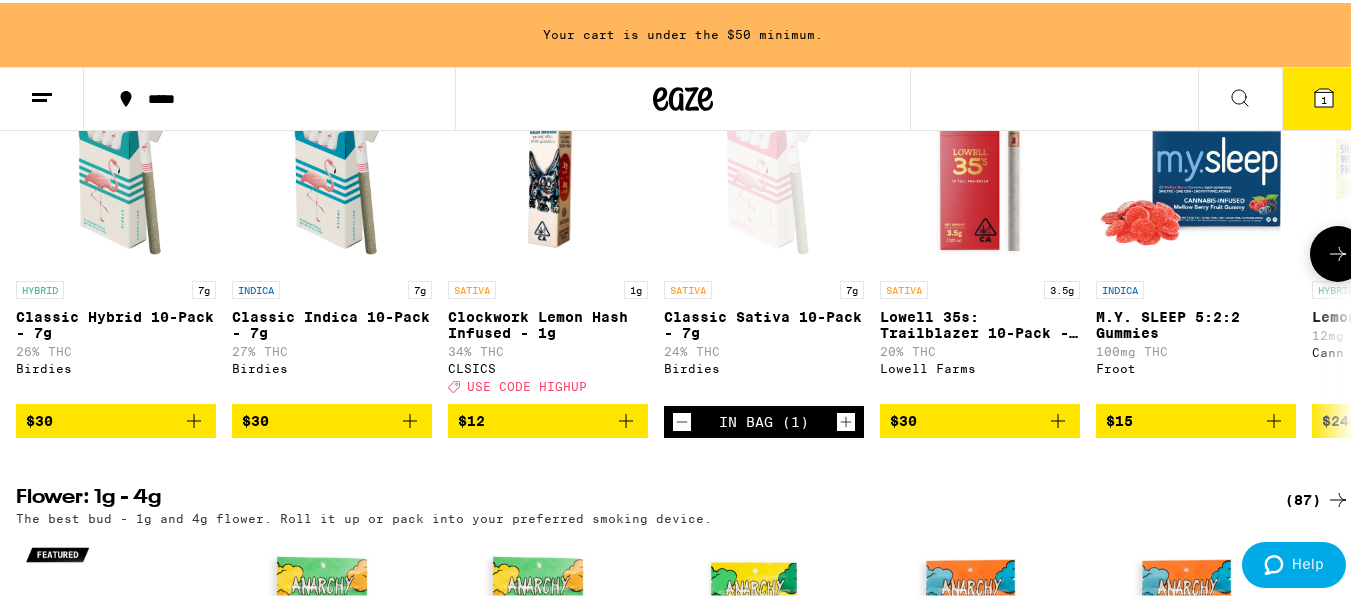 scroll, scrollTop: 764, scrollLeft: 0, axis: vertical 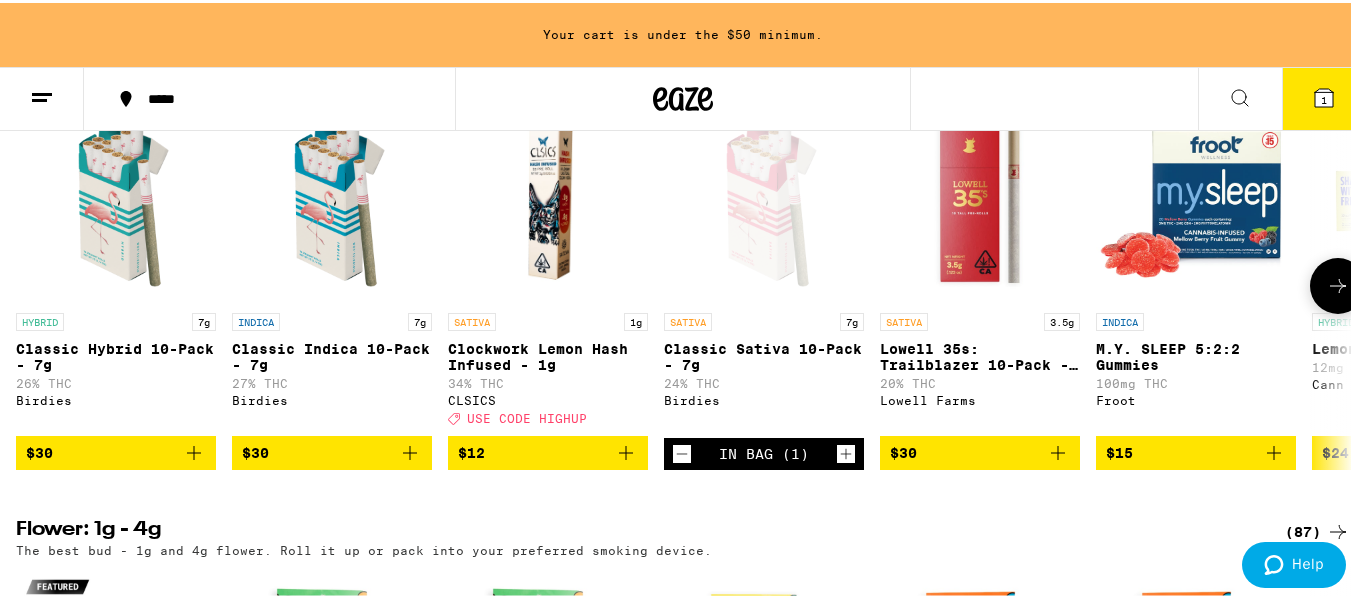 click 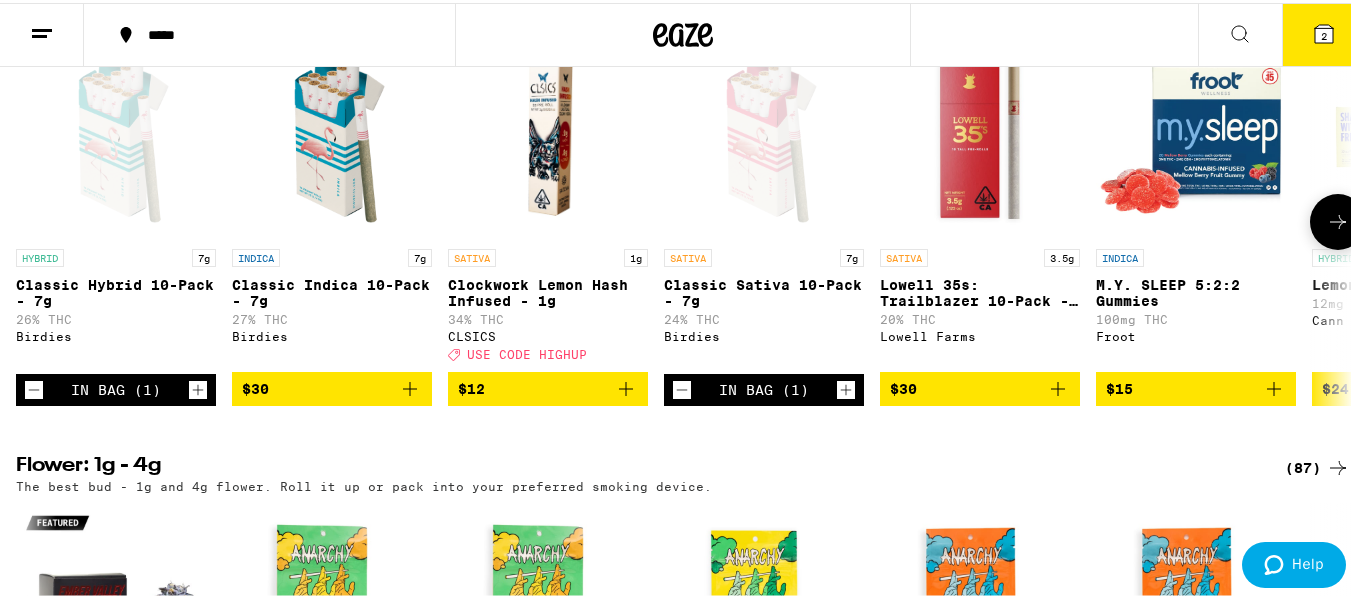 scroll, scrollTop: 700, scrollLeft: 0, axis: vertical 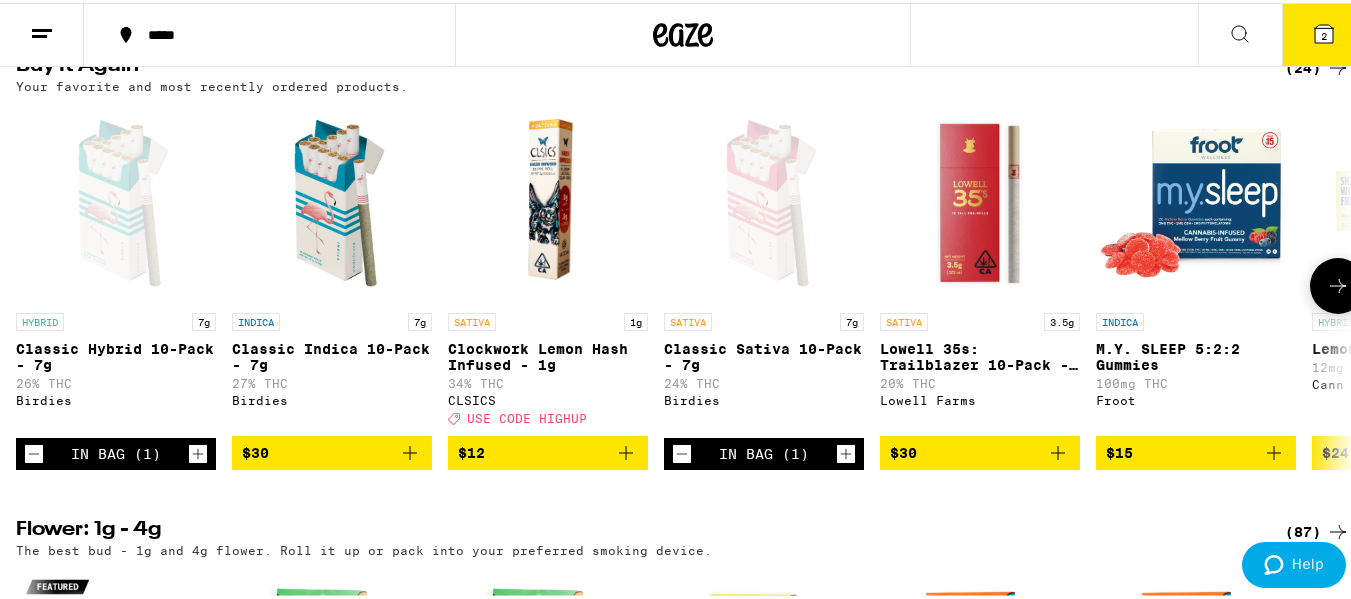 click 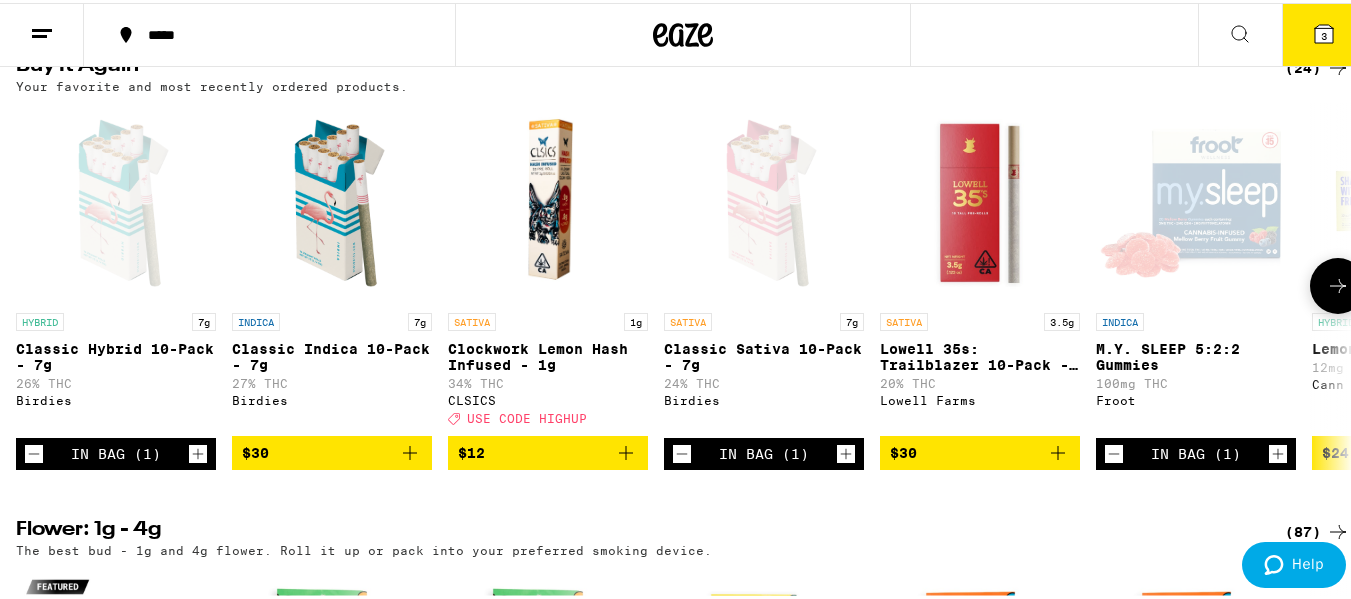 click 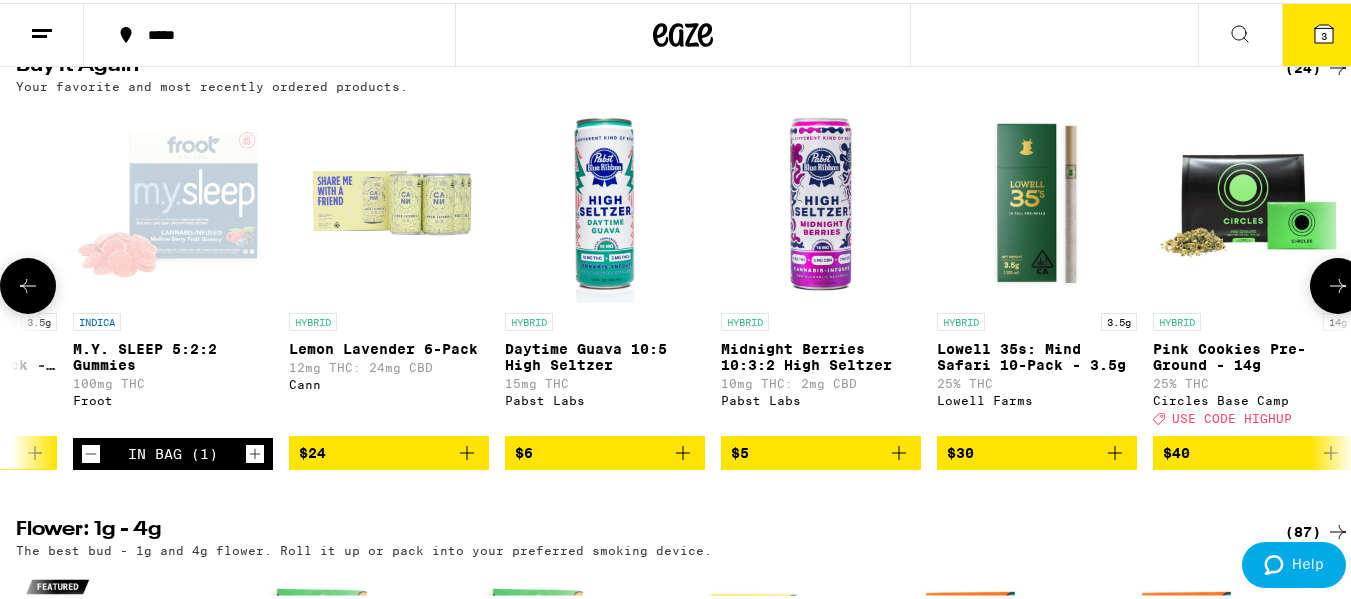 scroll, scrollTop: 0, scrollLeft: 1101, axis: horizontal 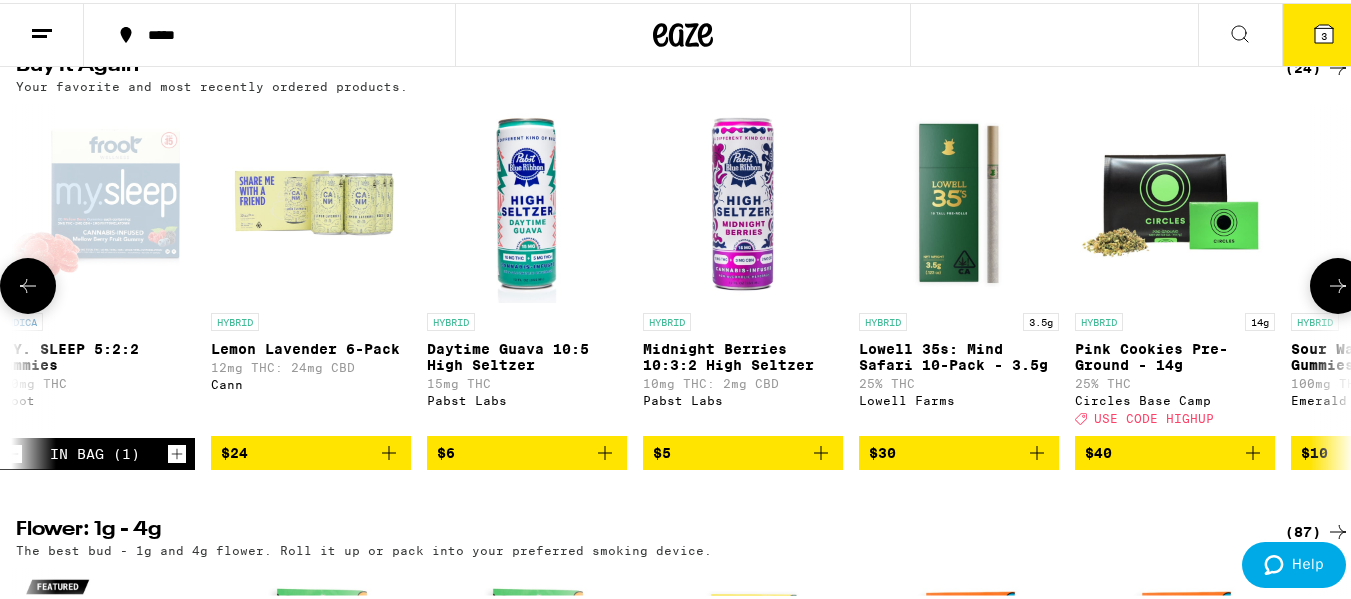 click at bounding box center (1338, 283) 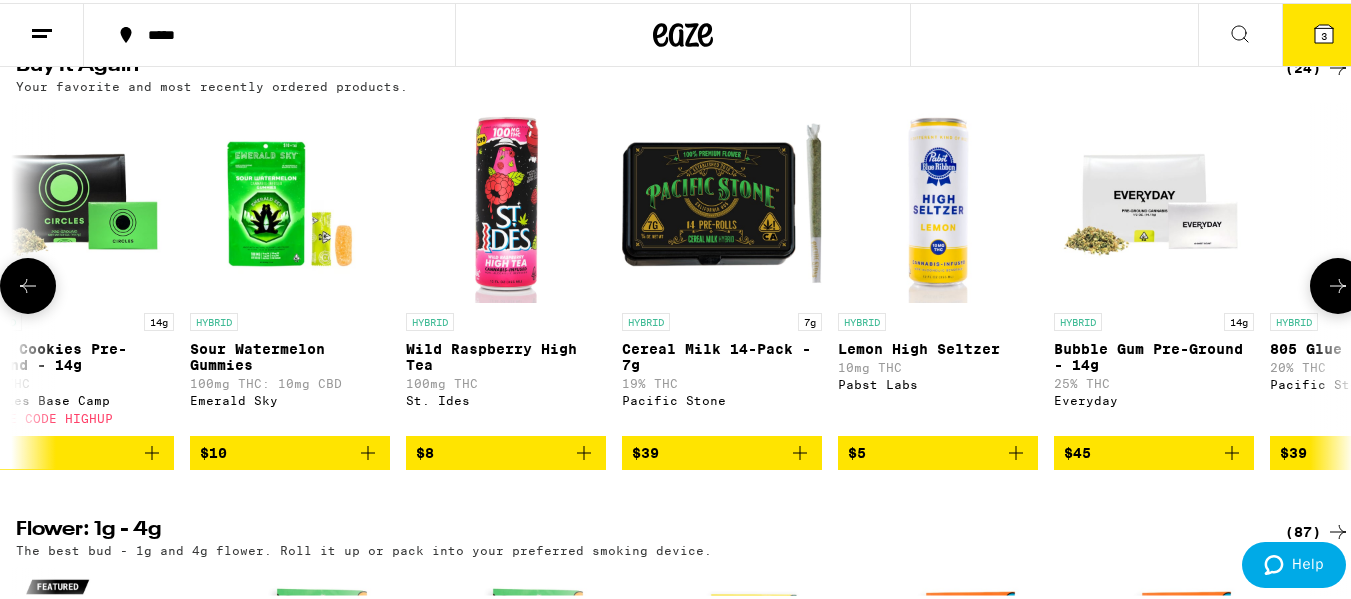 click at bounding box center [1338, 283] 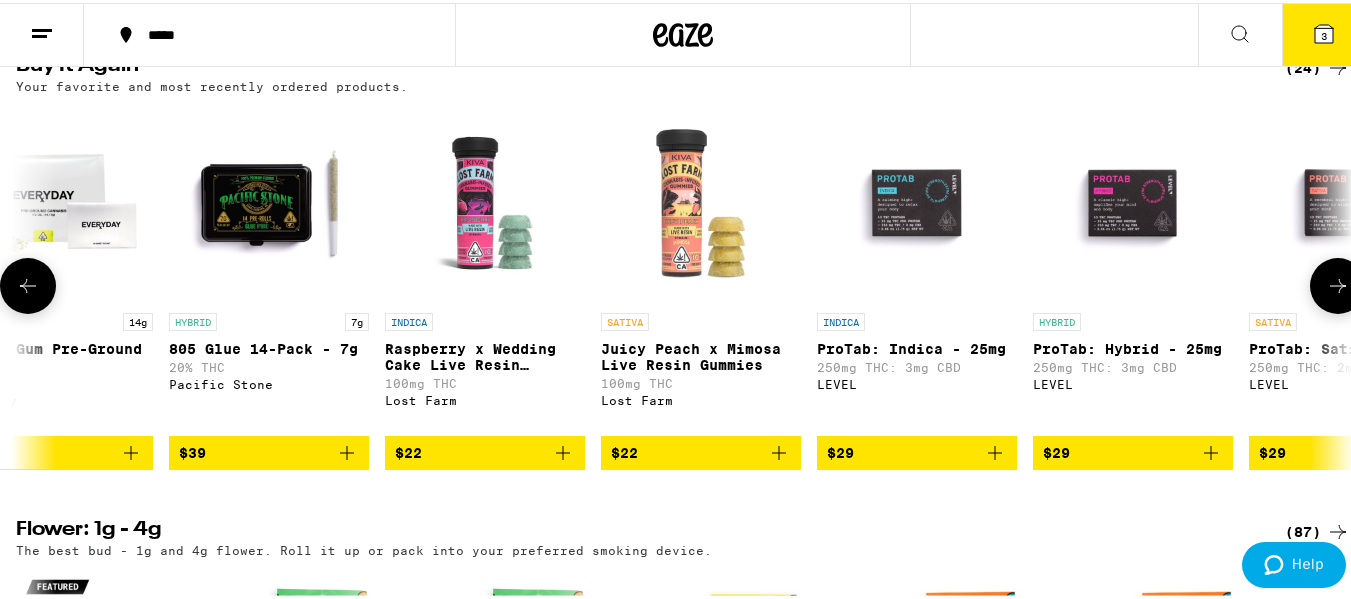 click at bounding box center [1338, 283] 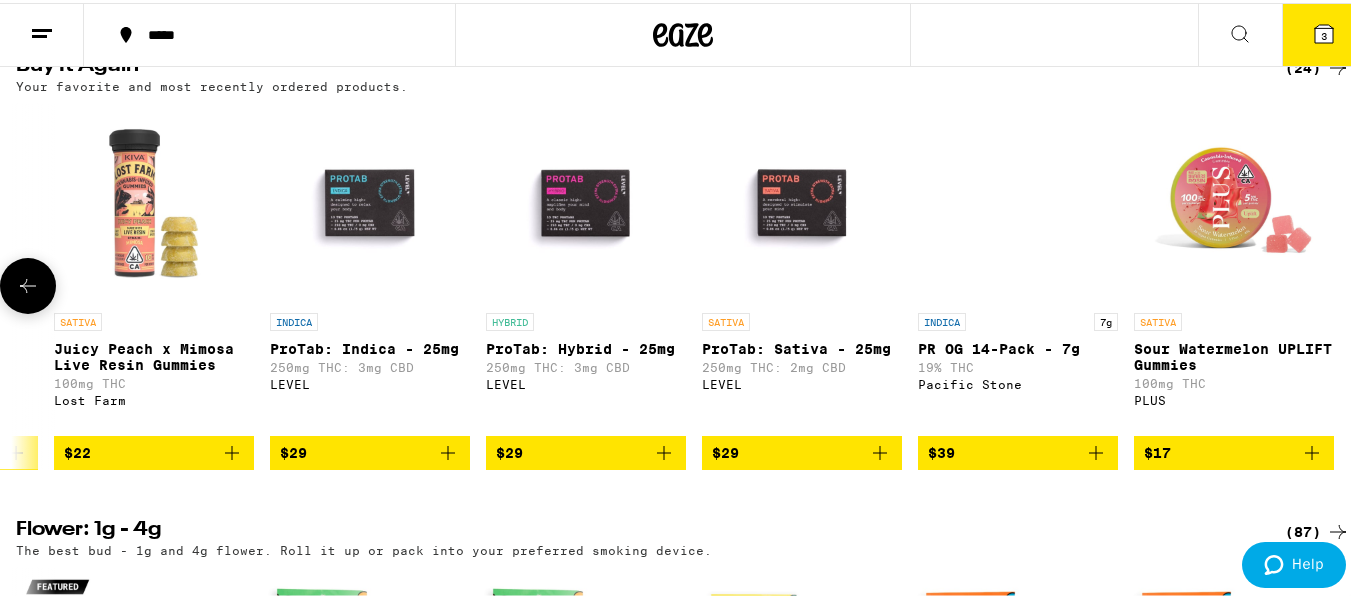 scroll, scrollTop: 0, scrollLeft: 3865, axis: horizontal 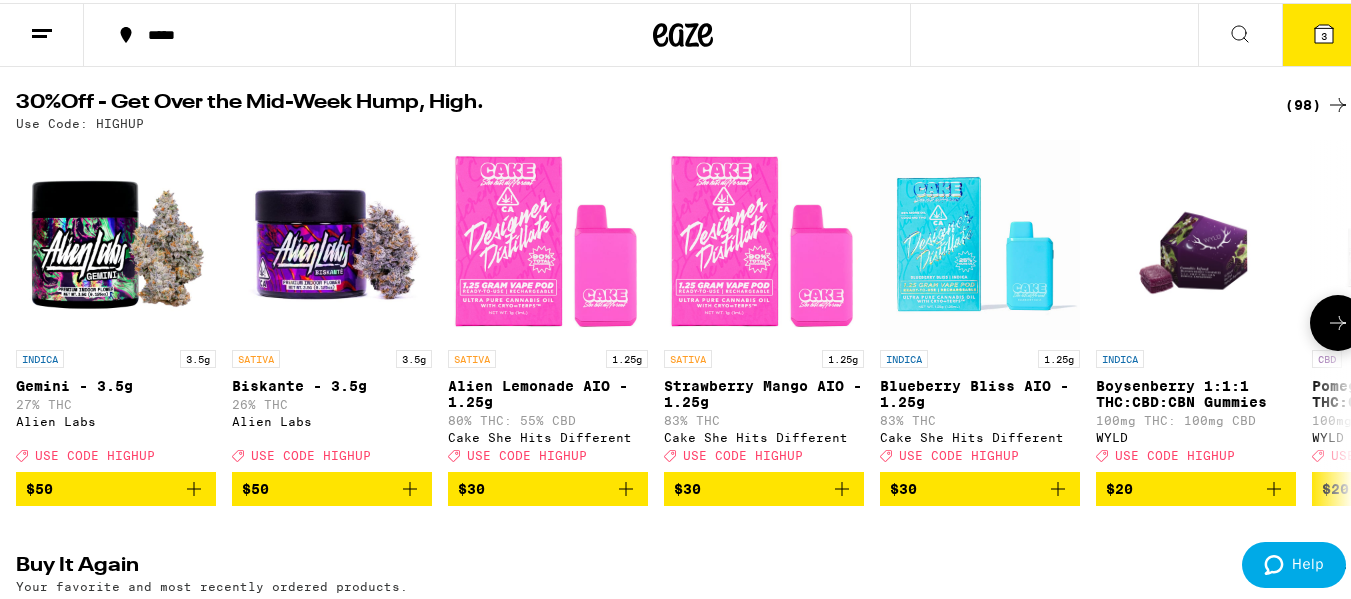 drag, startPoint x: 1301, startPoint y: 324, endPoint x: 1317, endPoint y: 332, distance: 17.888544 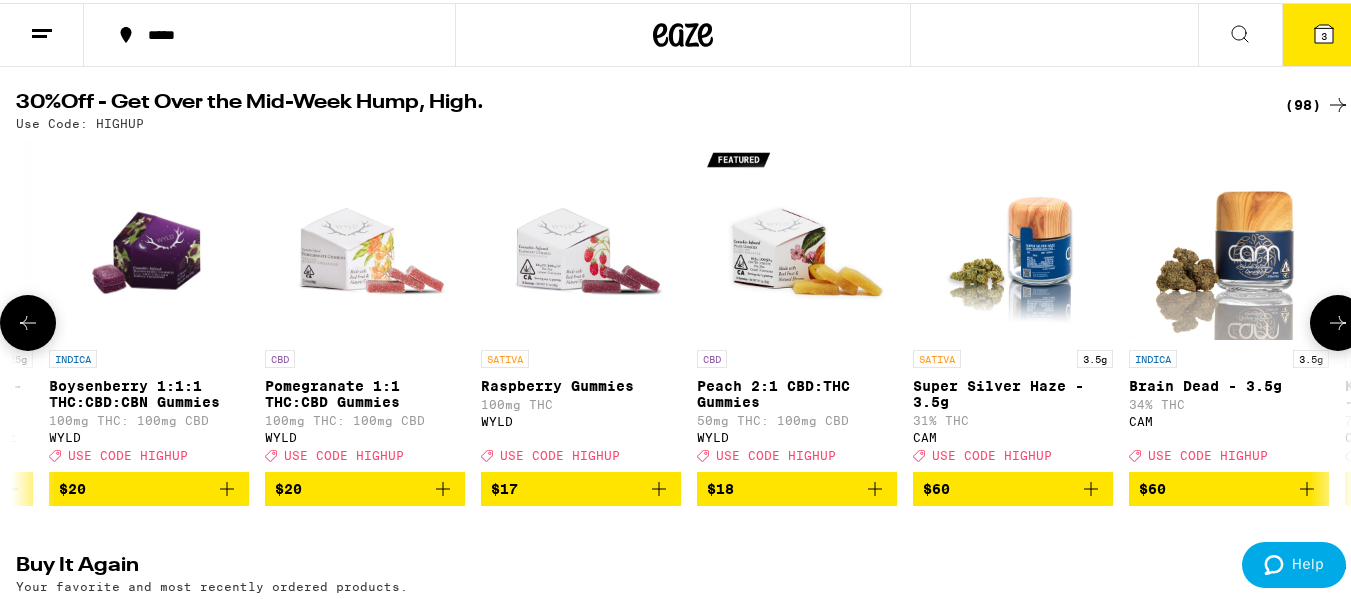 scroll, scrollTop: 0, scrollLeft: 1101, axis: horizontal 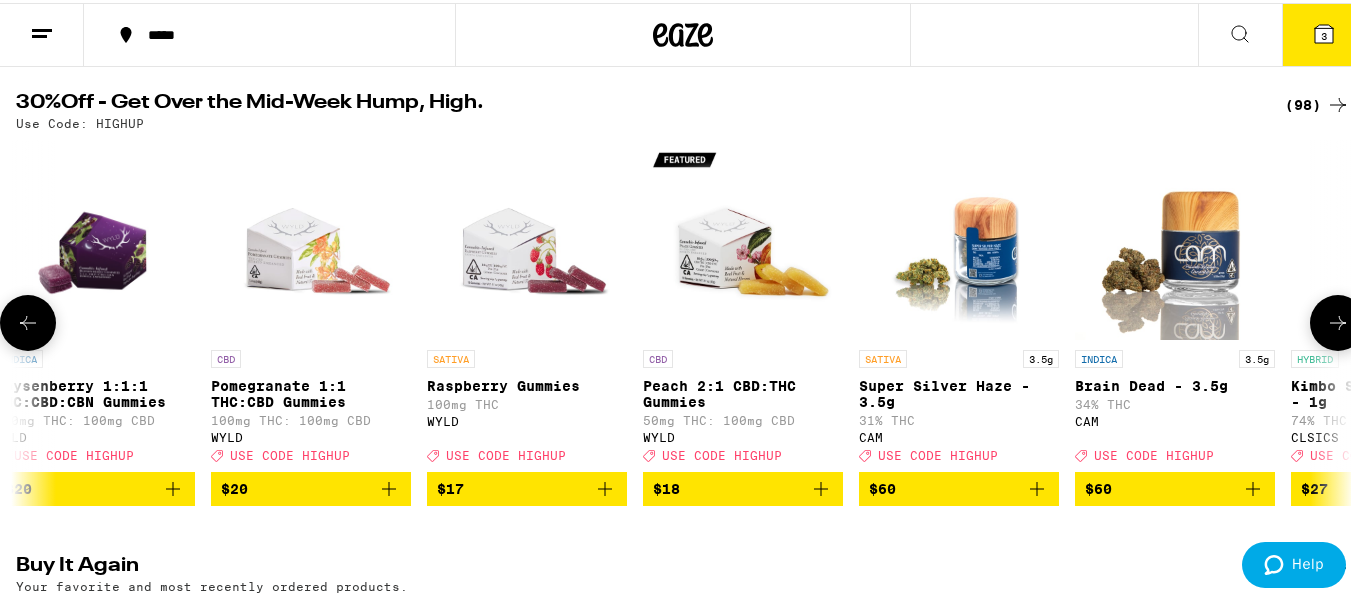 click 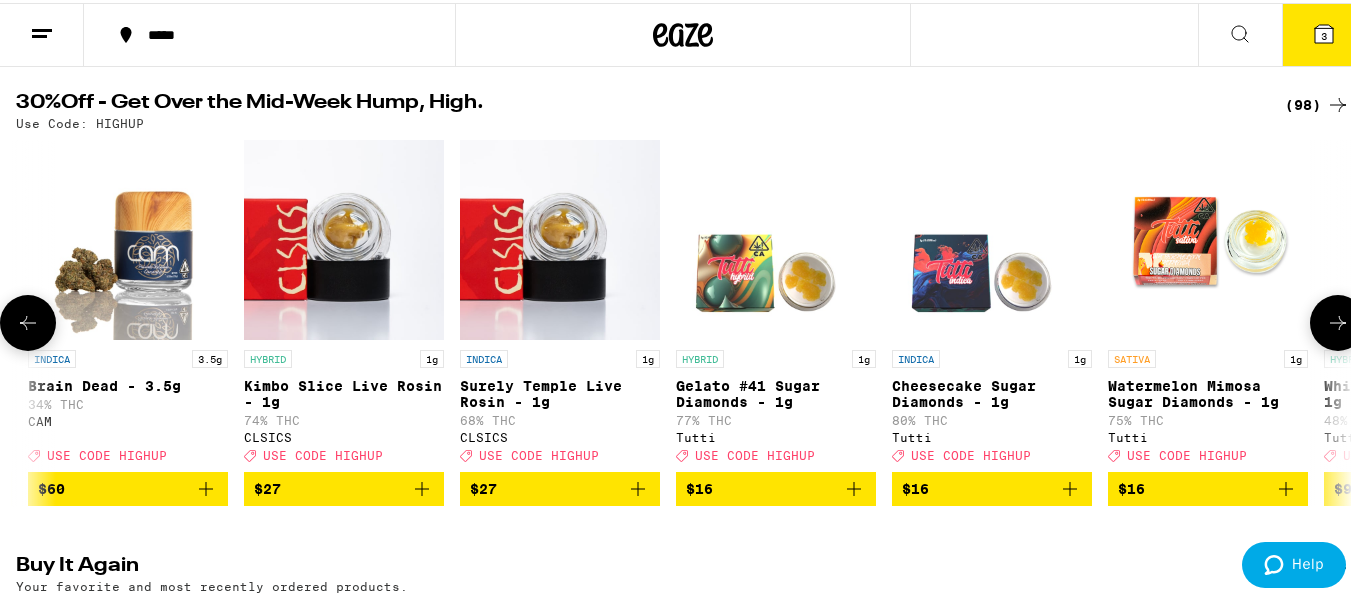 scroll, scrollTop: 0, scrollLeft: 2202, axis: horizontal 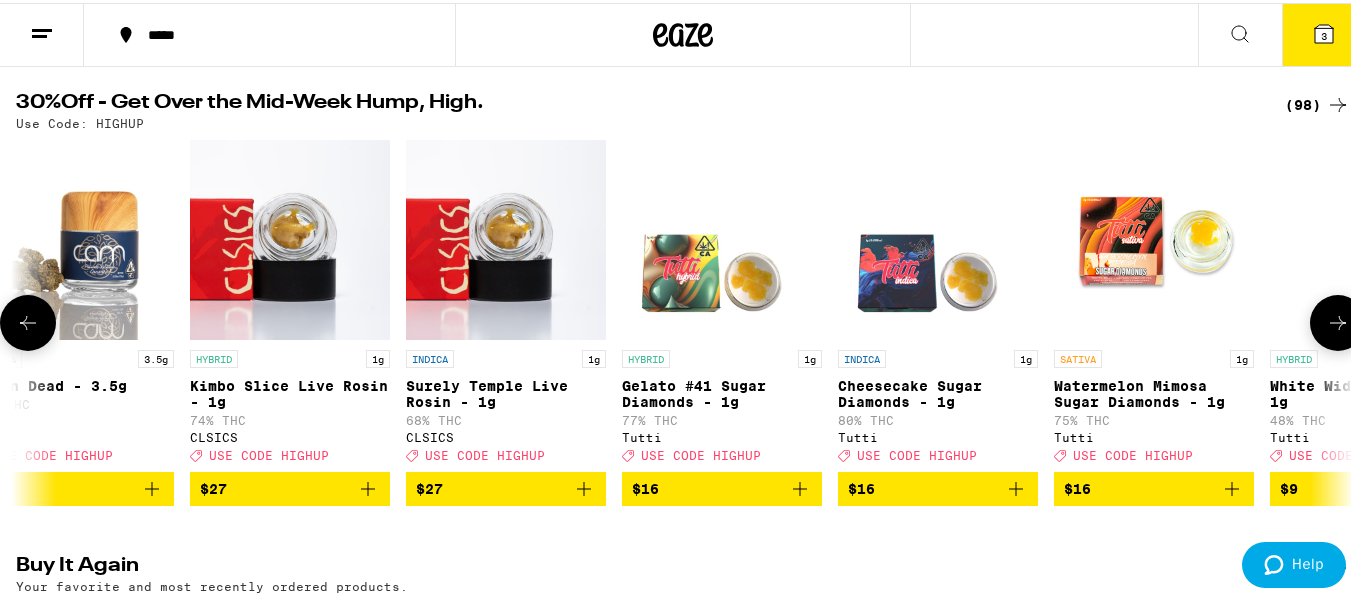 drag, startPoint x: 1317, startPoint y: 332, endPoint x: 1343, endPoint y: 340, distance: 27.202942 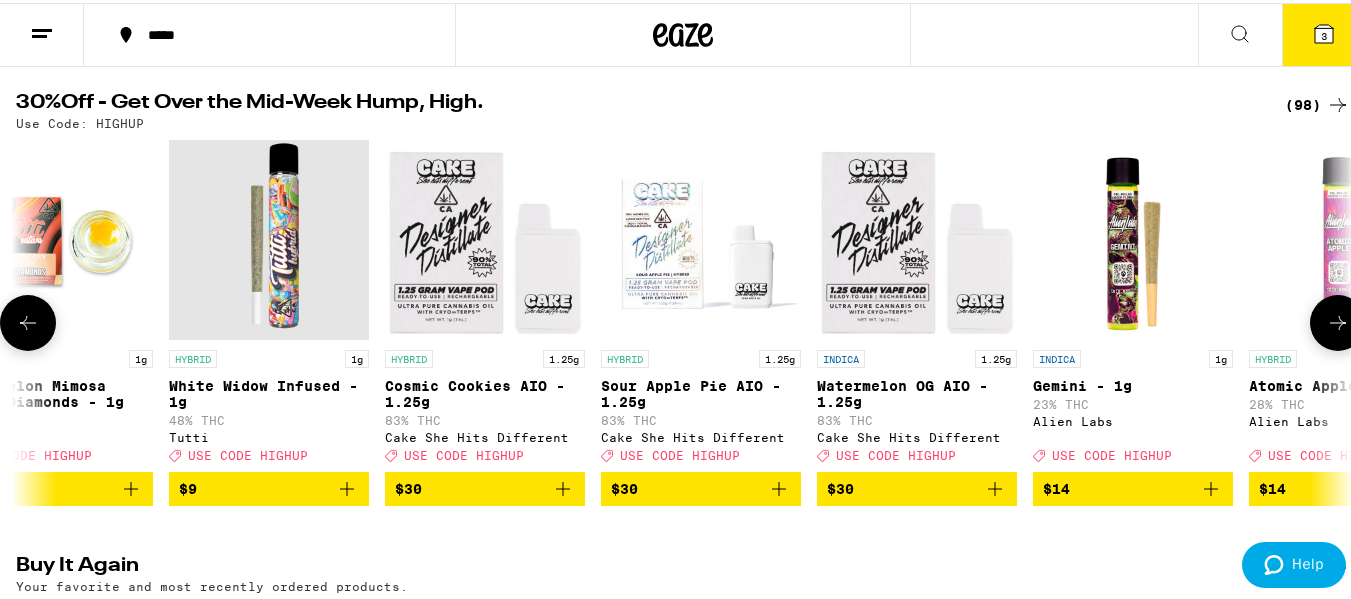 click at bounding box center (1338, 320) 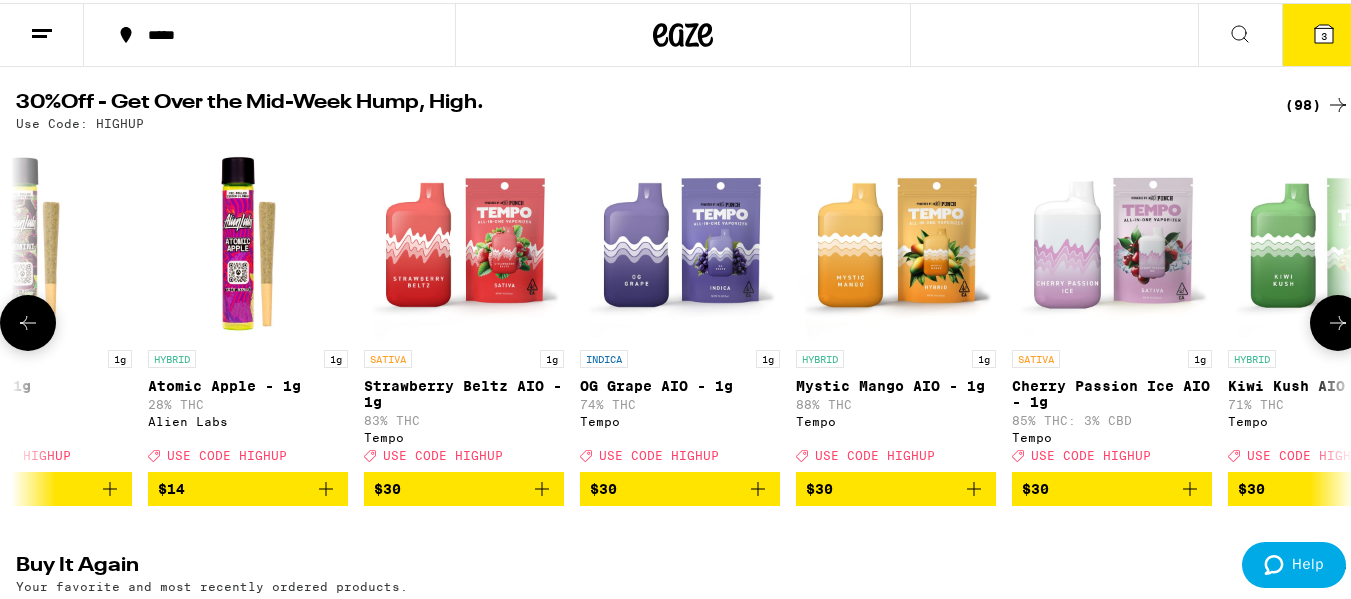 click at bounding box center (1338, 320) 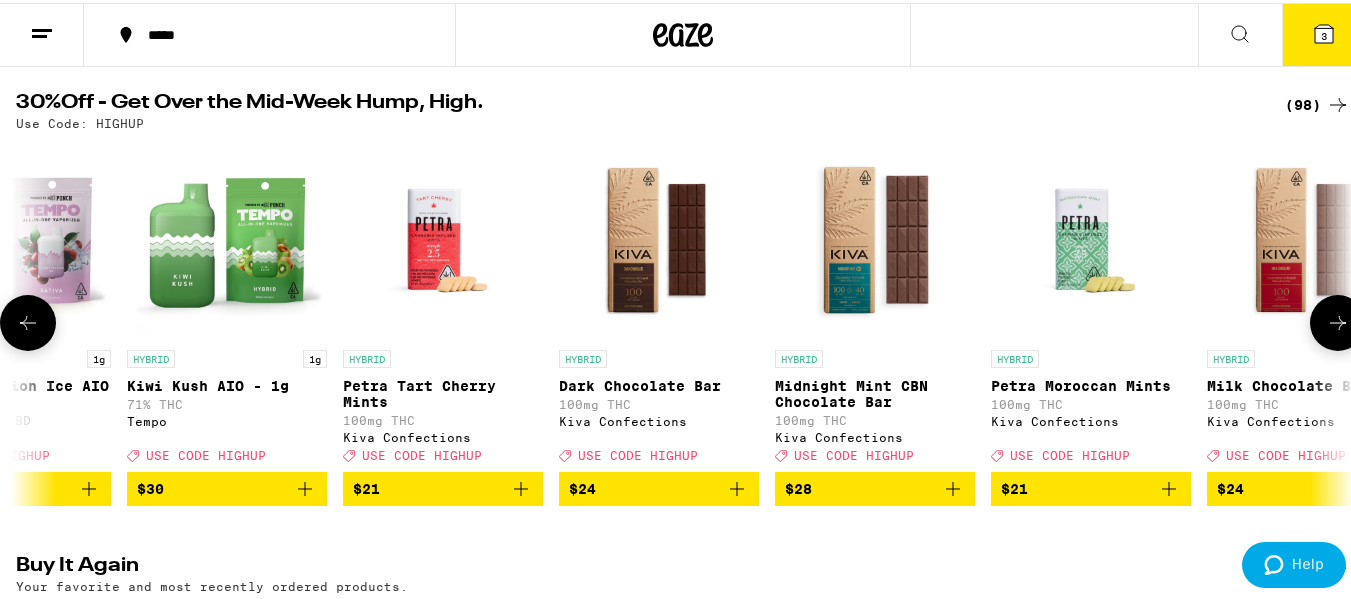 click at bounding box center (1338, 320) 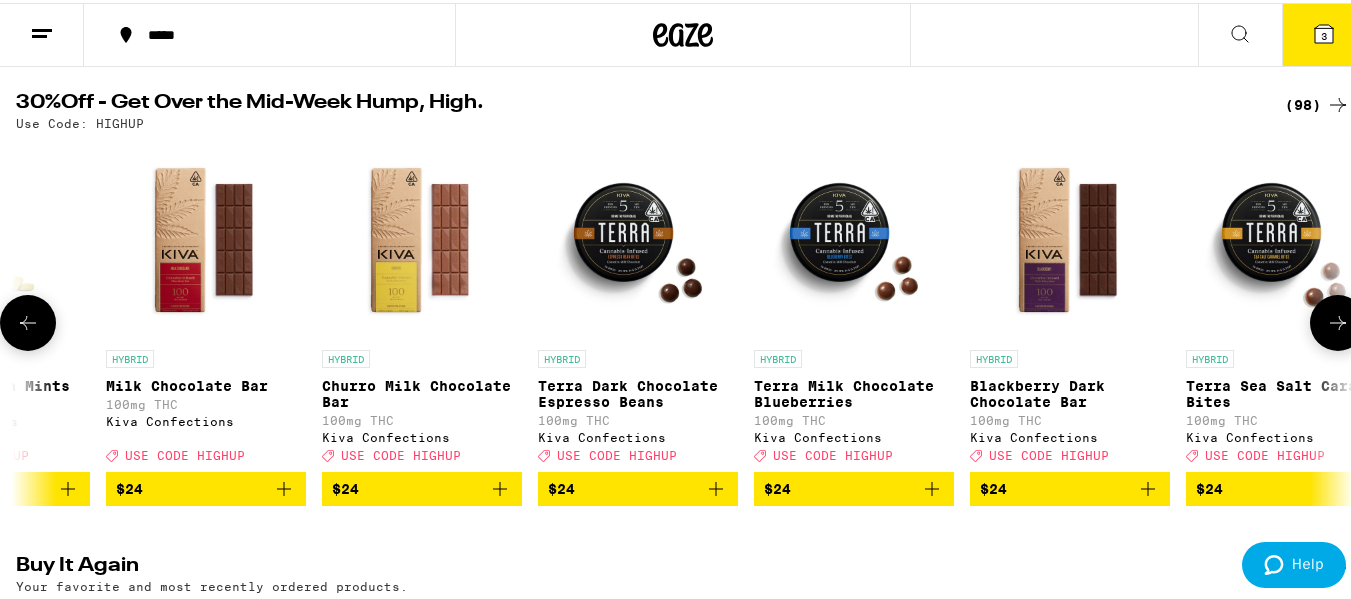 click 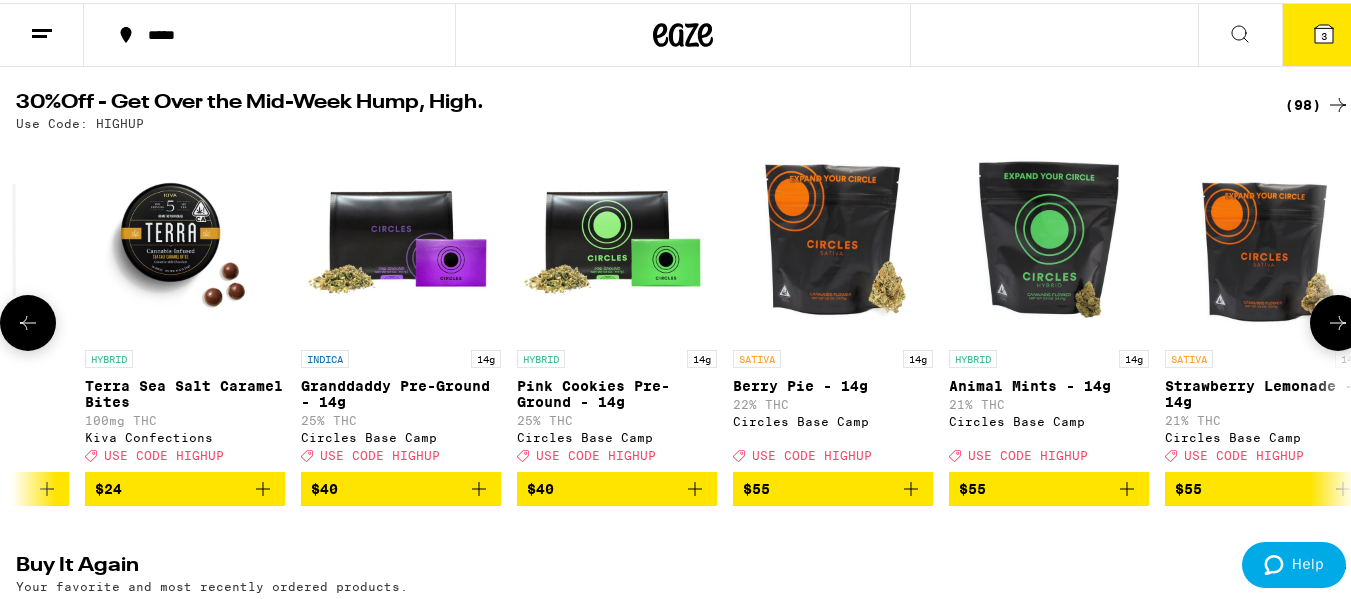 click 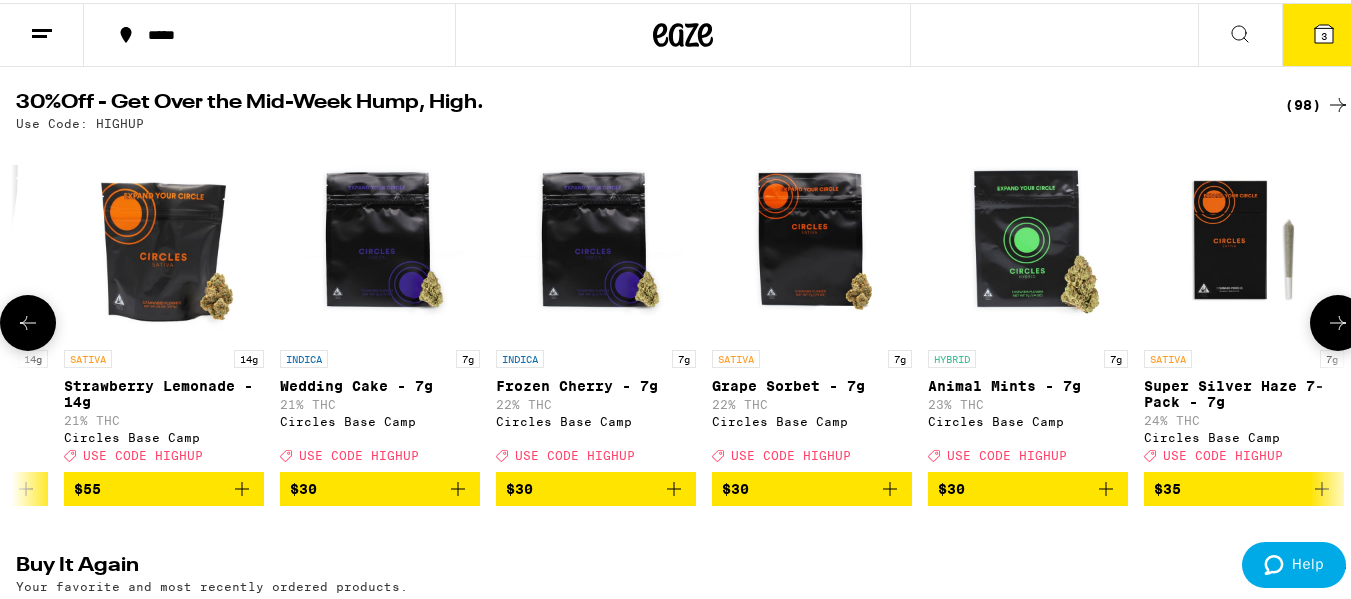 click 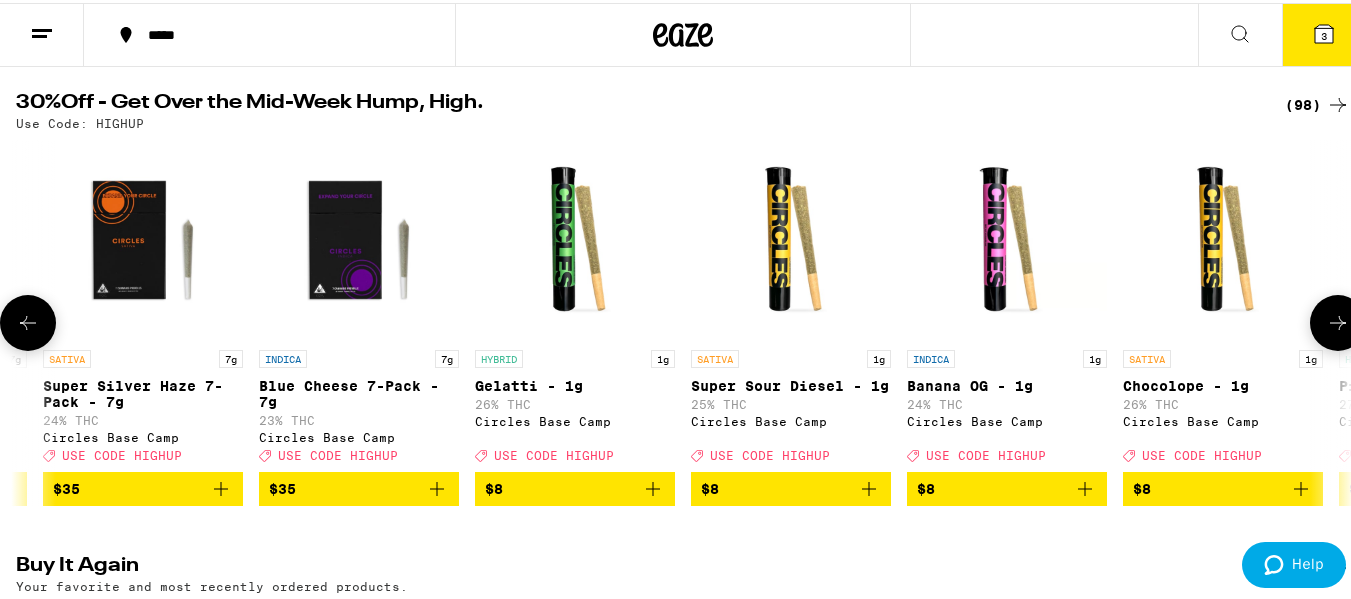 click 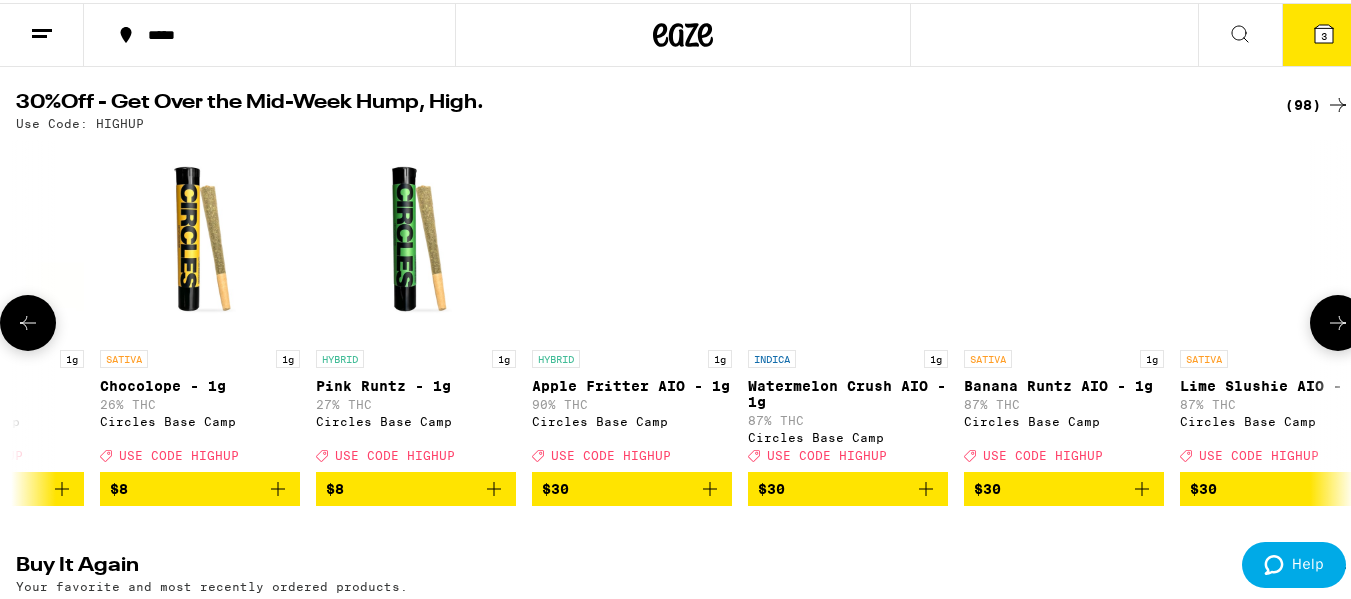 scroll, scrollTop: 0, scrollLeft: 11010, axis: horizontal 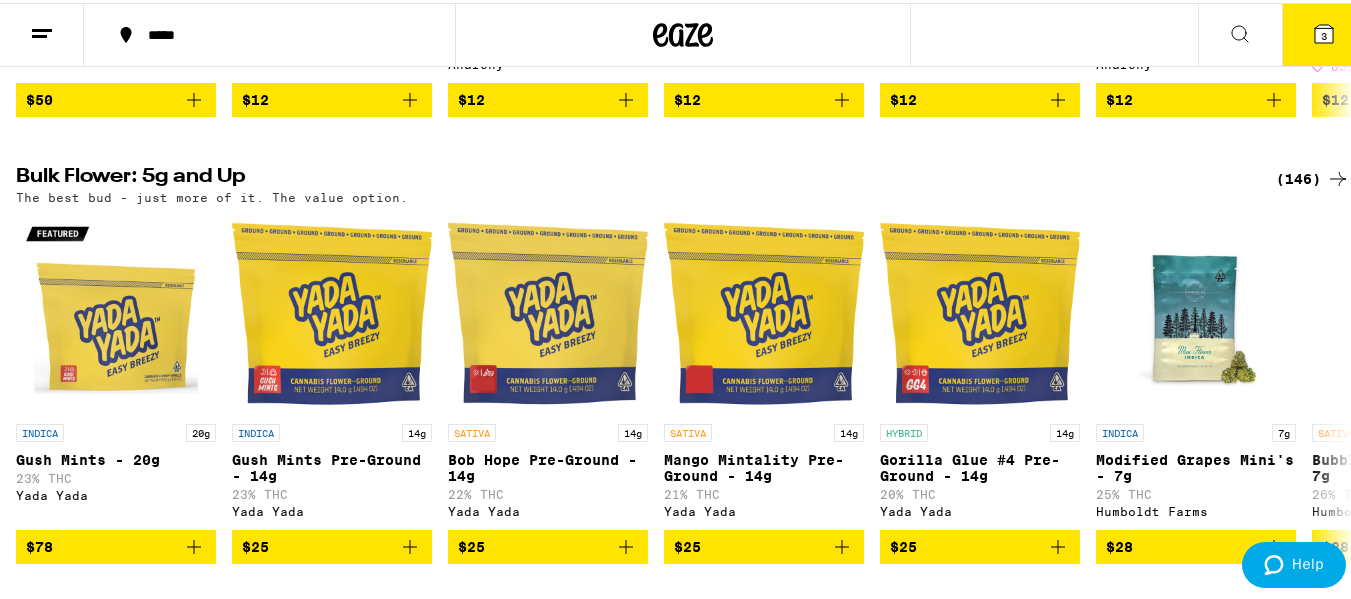 click on "3" at bounding box center (1324, 32) 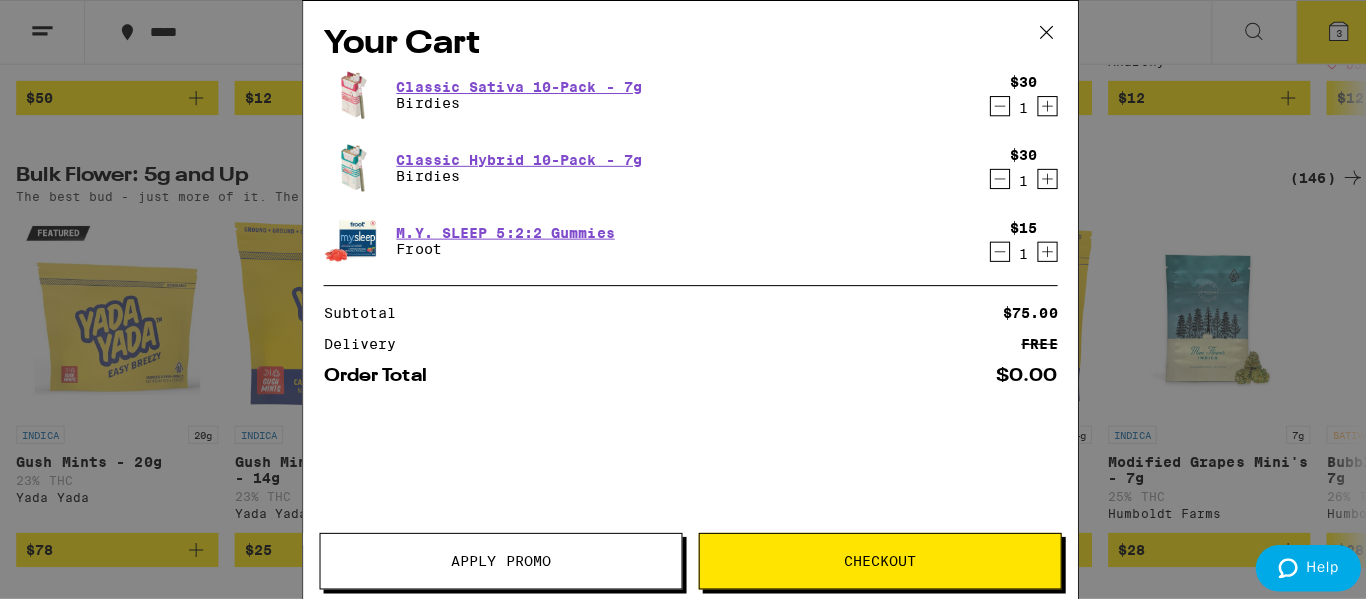 scroll, scrollTop: 0, scrollLeft: 3850, axis: horizontal 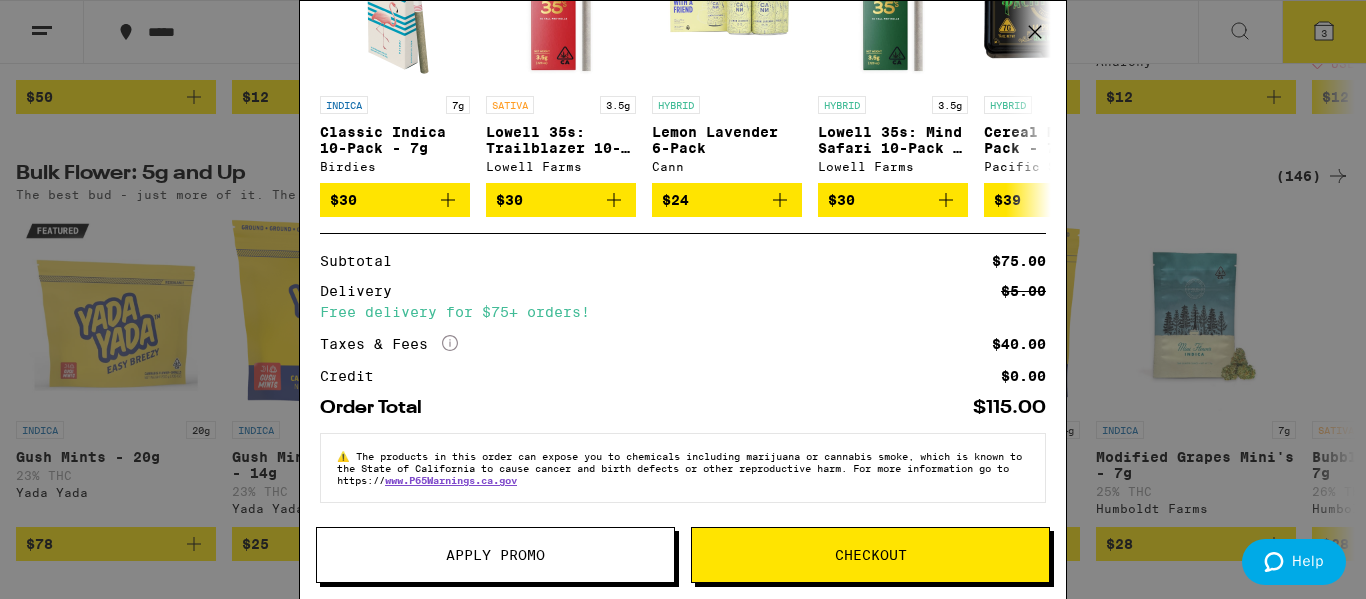 click on "Checkout" at bounding box center [870, 555] 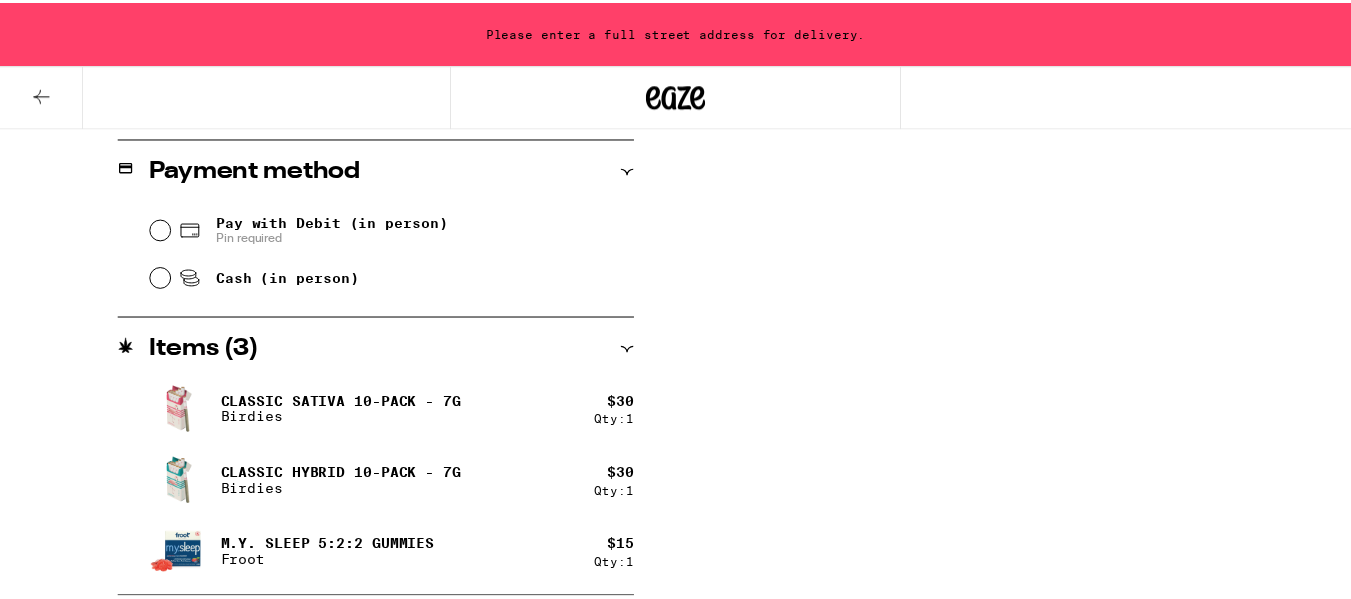 scroll, scrollTop: 0, scrollLeft: 0, axis: both 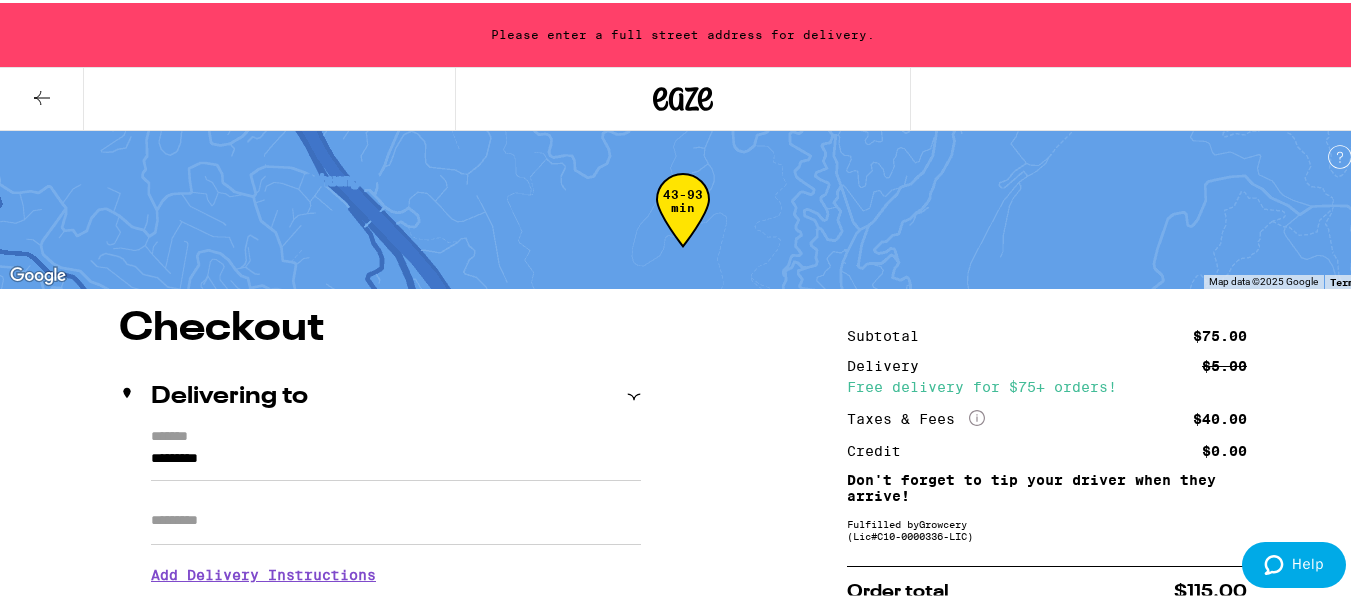 click on "Apt/Suite" at bounding box center (396, 510) 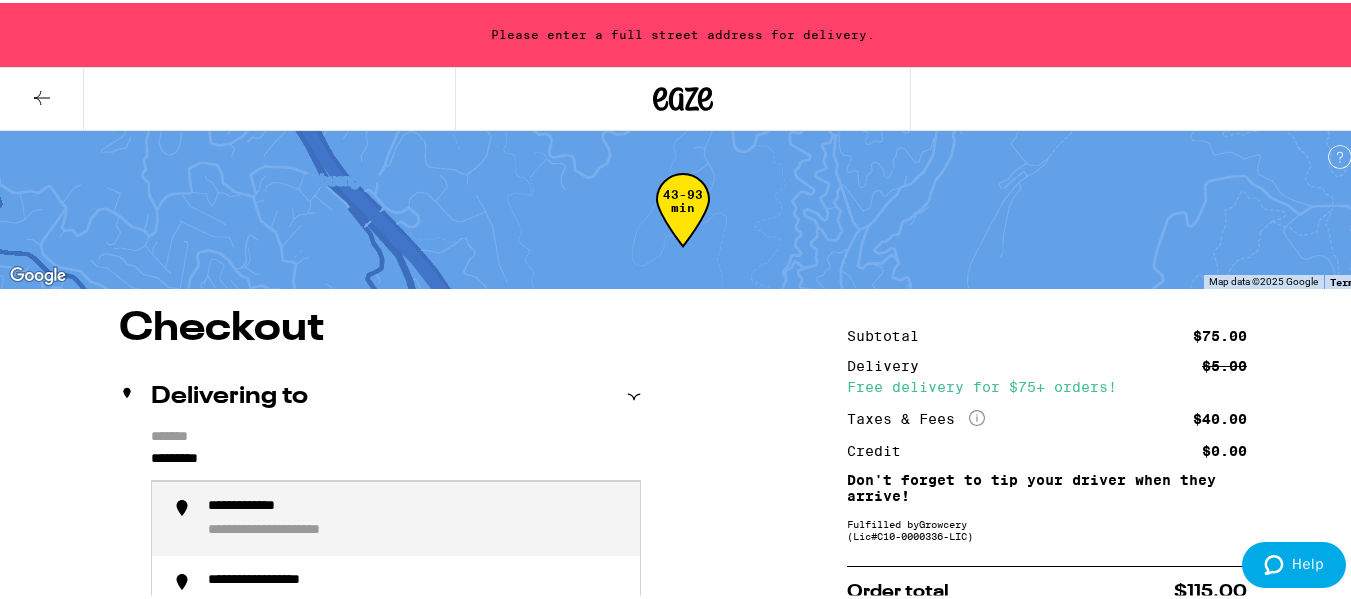 click on "*********" at bounding box center (396, 461) 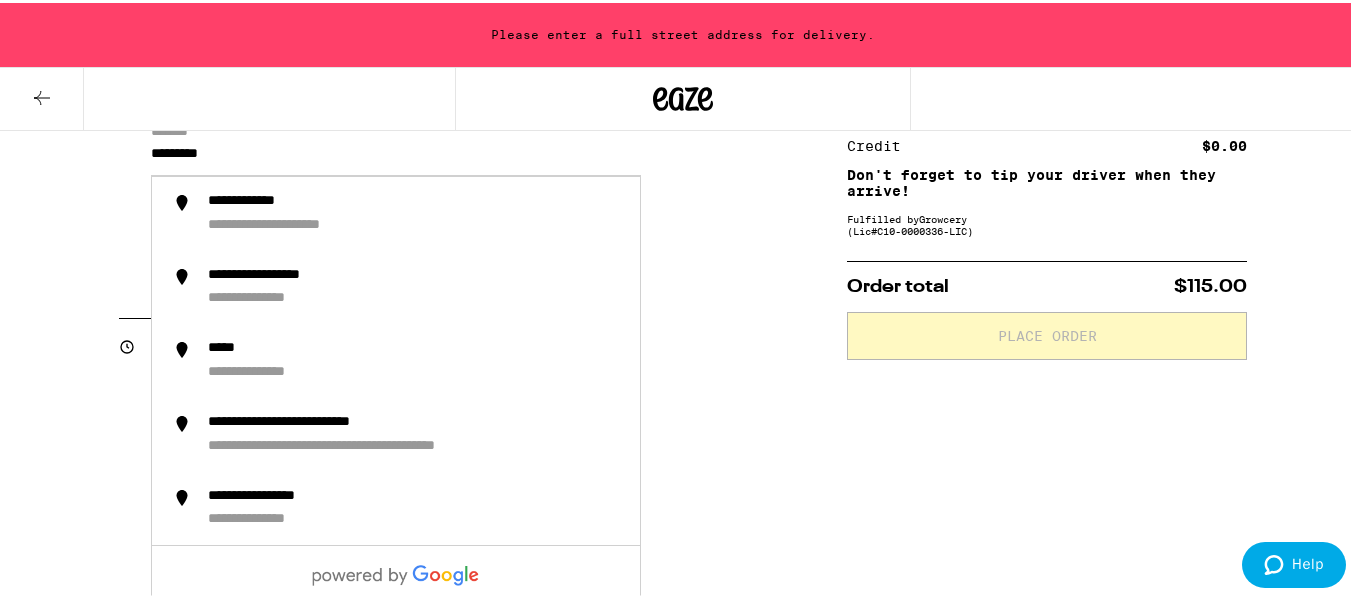 scroll, scrollTop: 300, scrollLeft: 0, axis: vertical 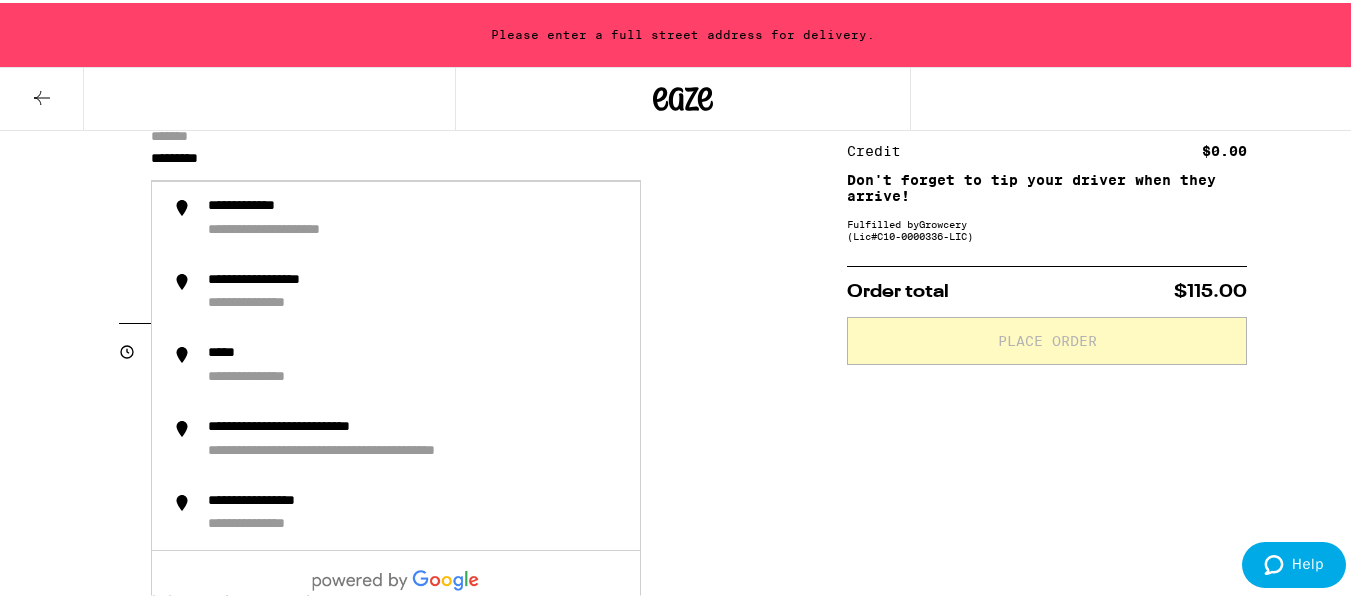 click on "*******" at bounding box center (396, 135) 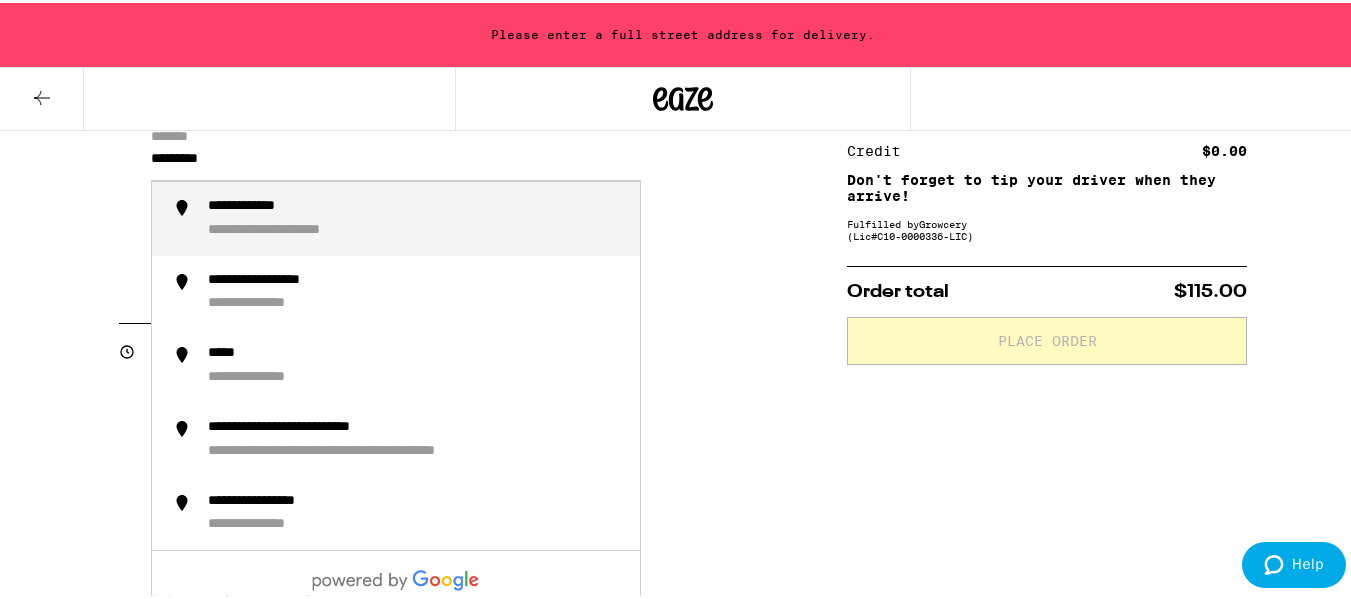 click on "*******" at bounding box center (396, 135) 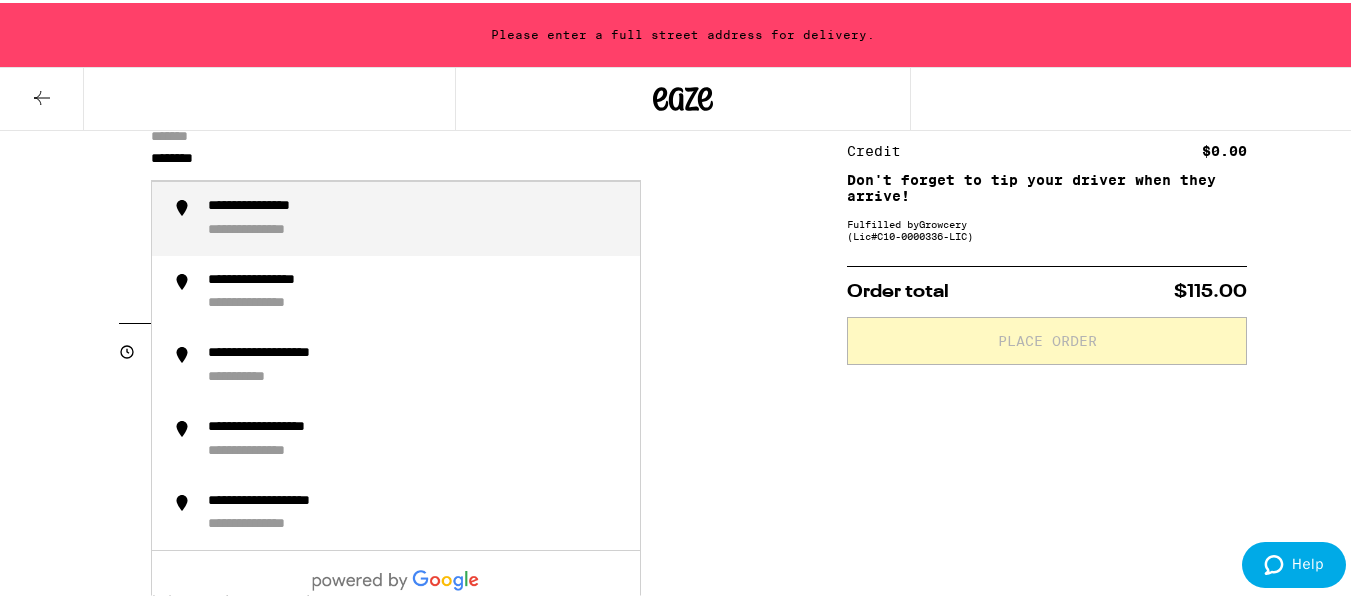 click on "**********" at bounding box center (280, 204) 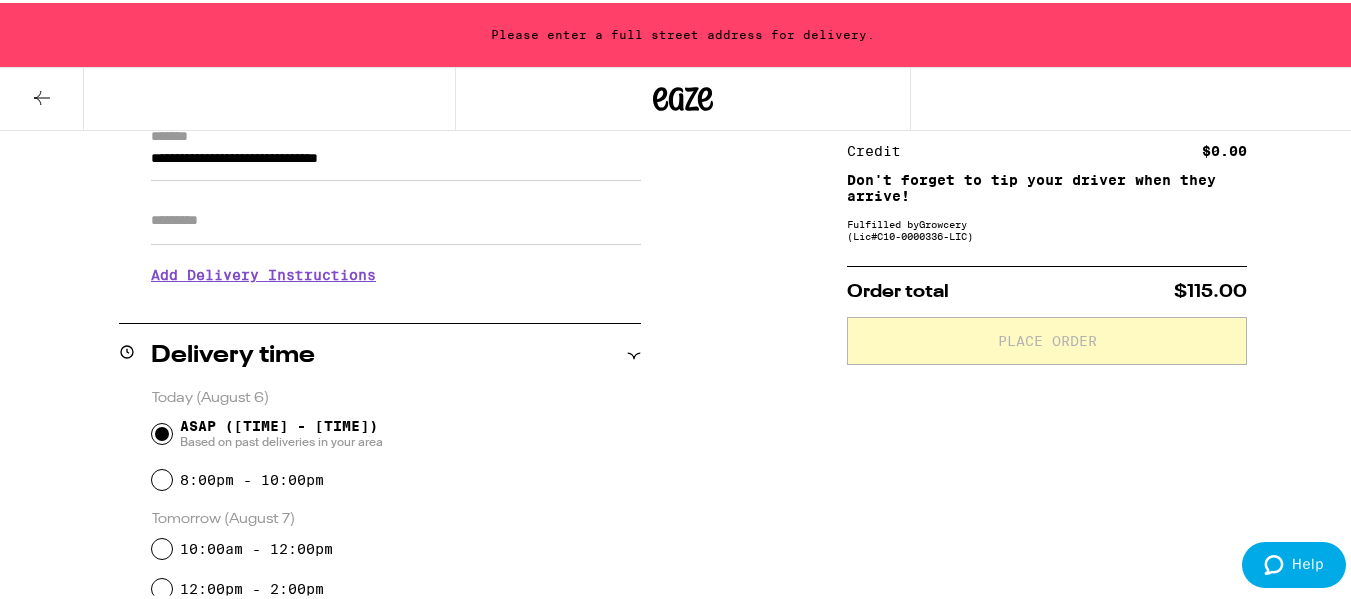 scroll, scrollTop: 236, scrollLeft: 0, axis: vertical 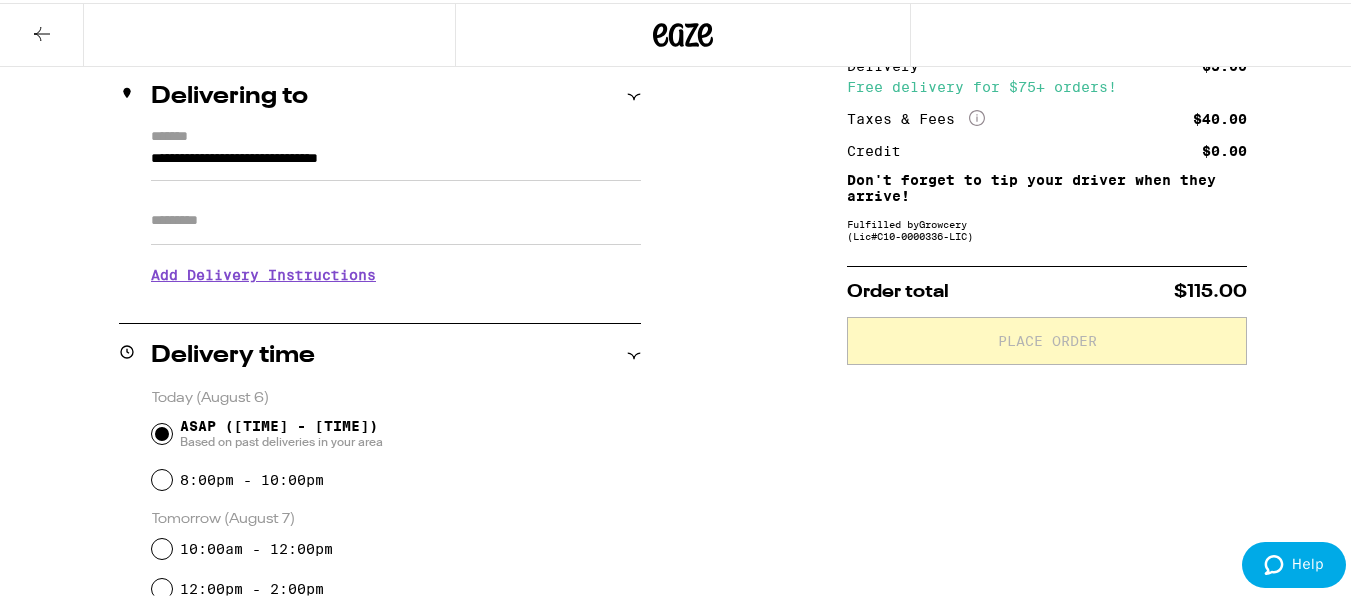 click on "Apt/Suite" at bounding box center (396, 218) 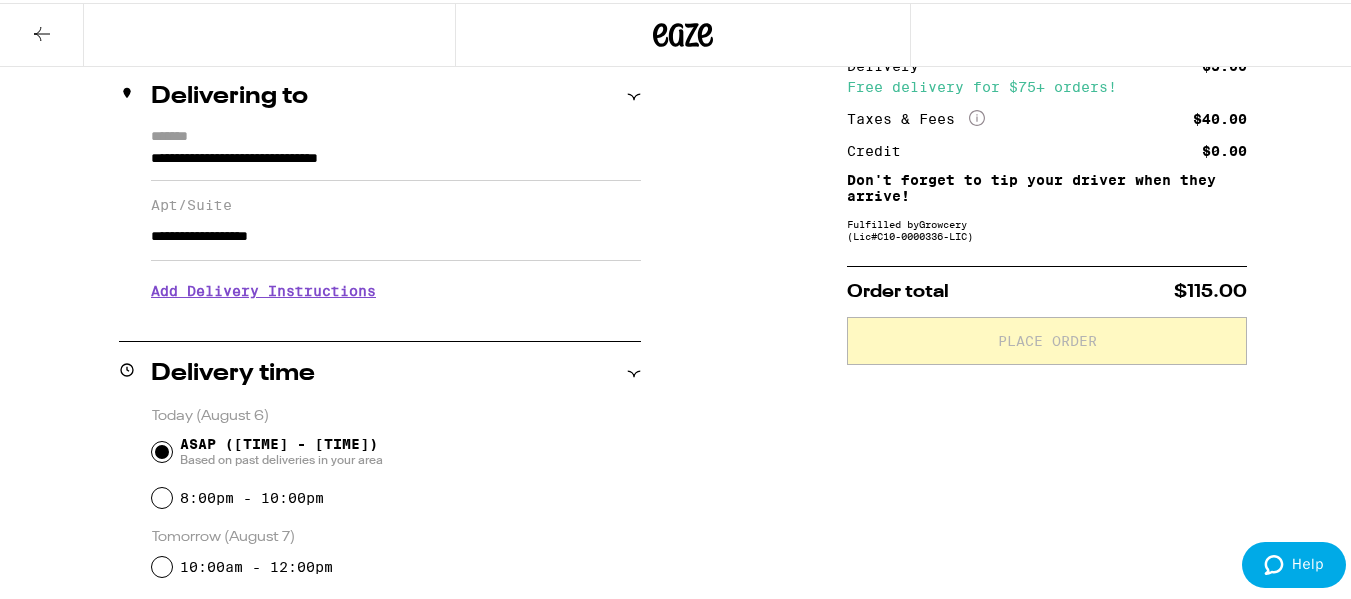 click on "Add Delivery Instructions" at bounding box center [396, 288] 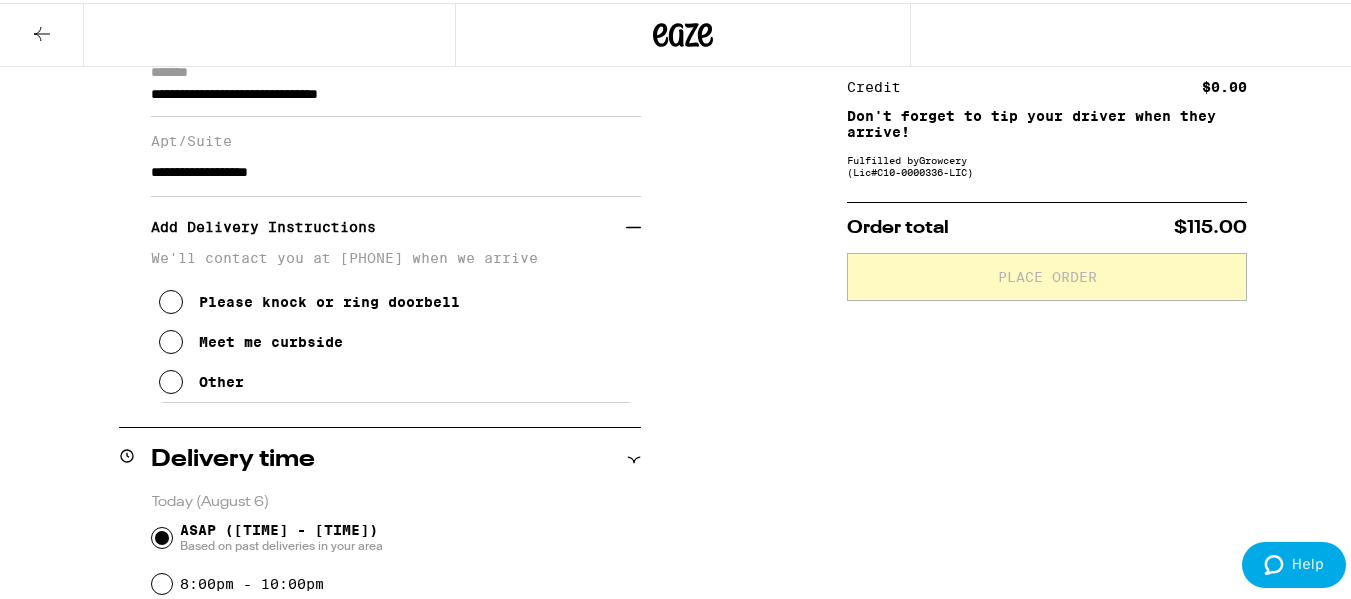 scroll, scrollTop: 336, scrollLeft: 0, axis: vertical 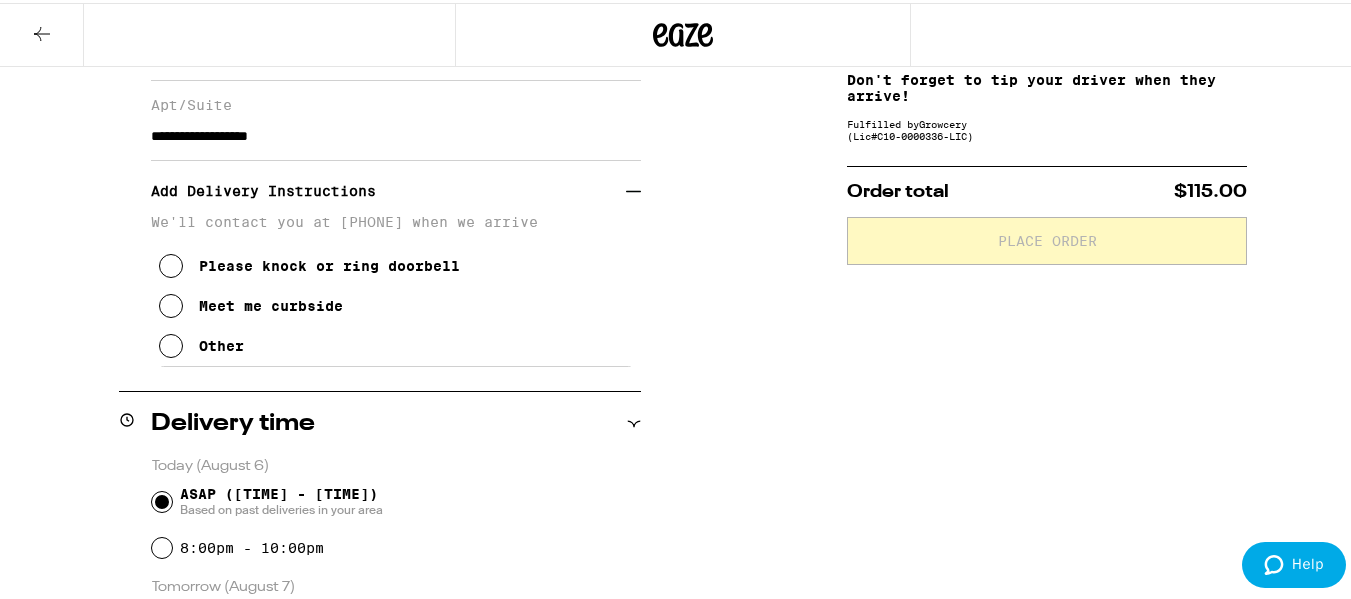 click at bounding box center (171, 343) 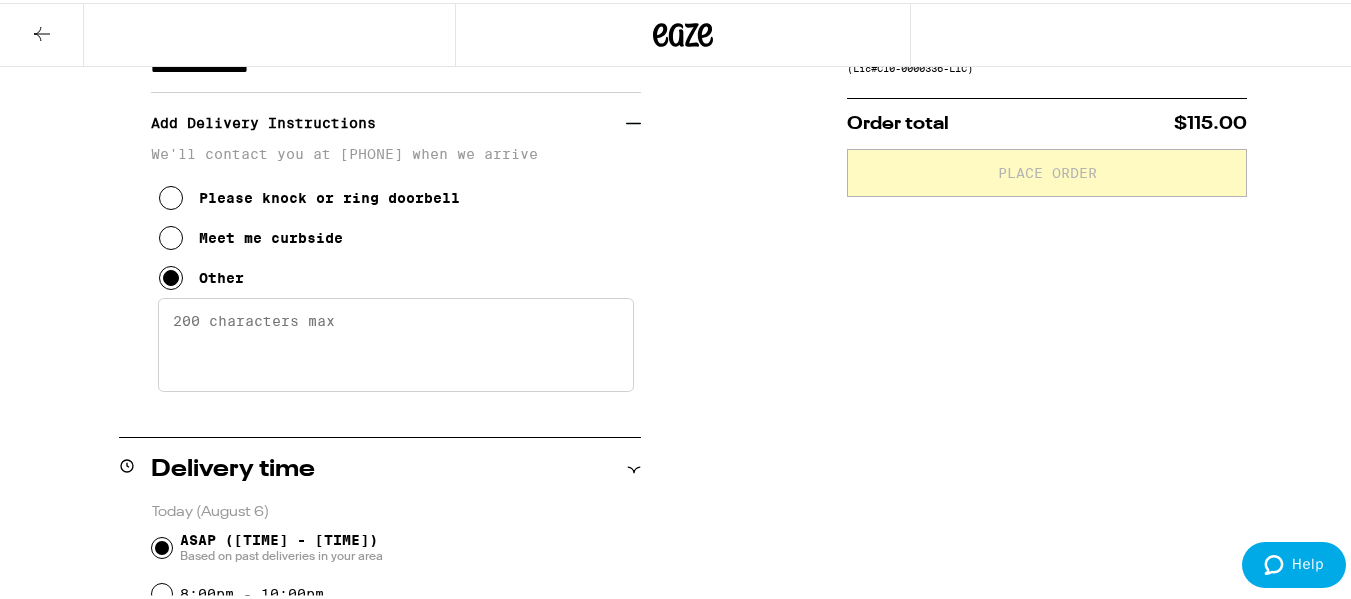 scroll, scrollTop: 436, scrollLeft: 0, axis: vertical 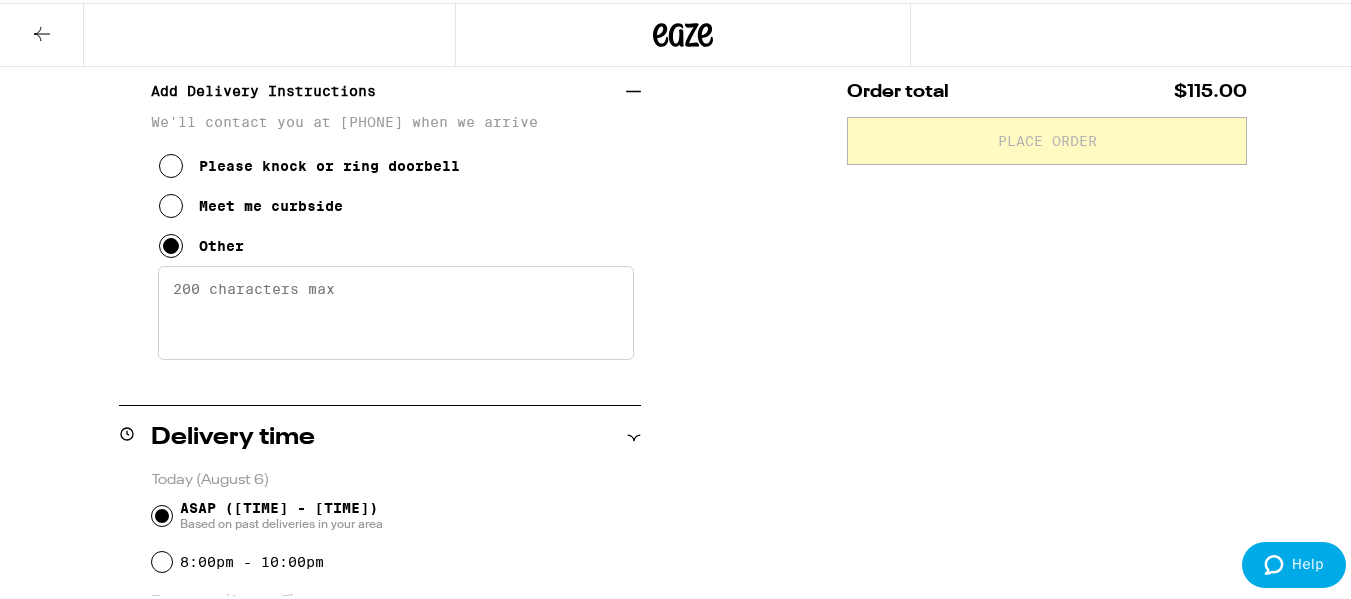 click on "Enter any other delivery instructions you want driver to know" at bounding box center [396, 310] 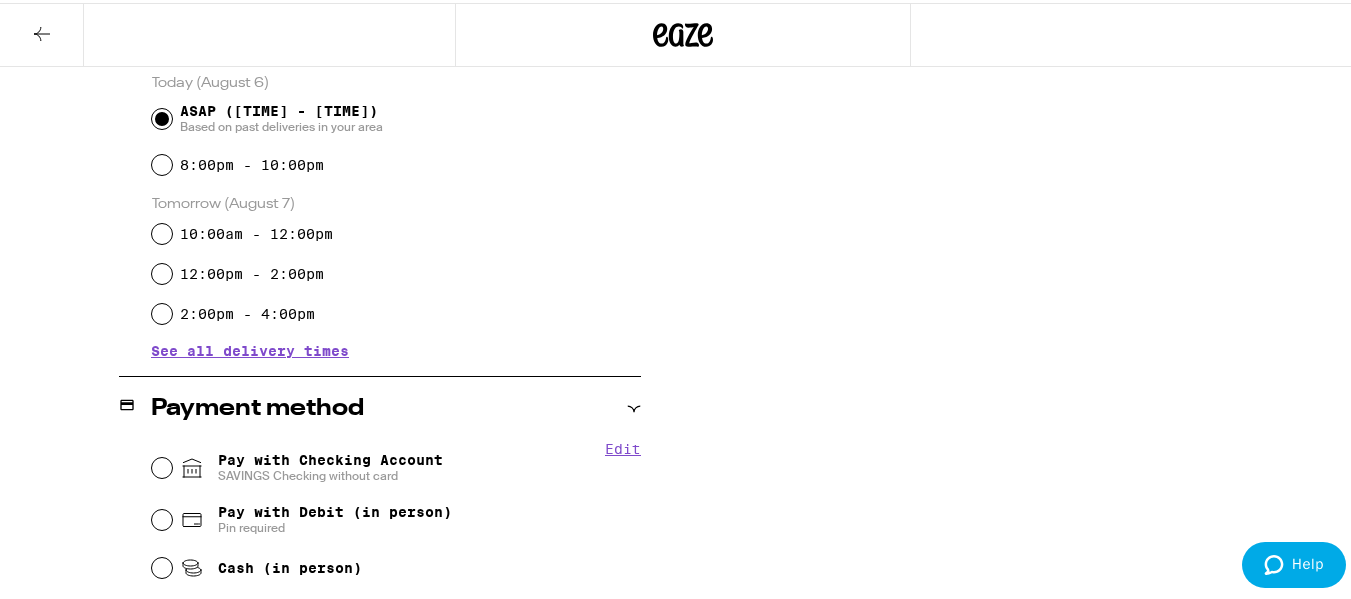 scroll, scrollTop: 936, scrollLeft: 0, axis: vertical 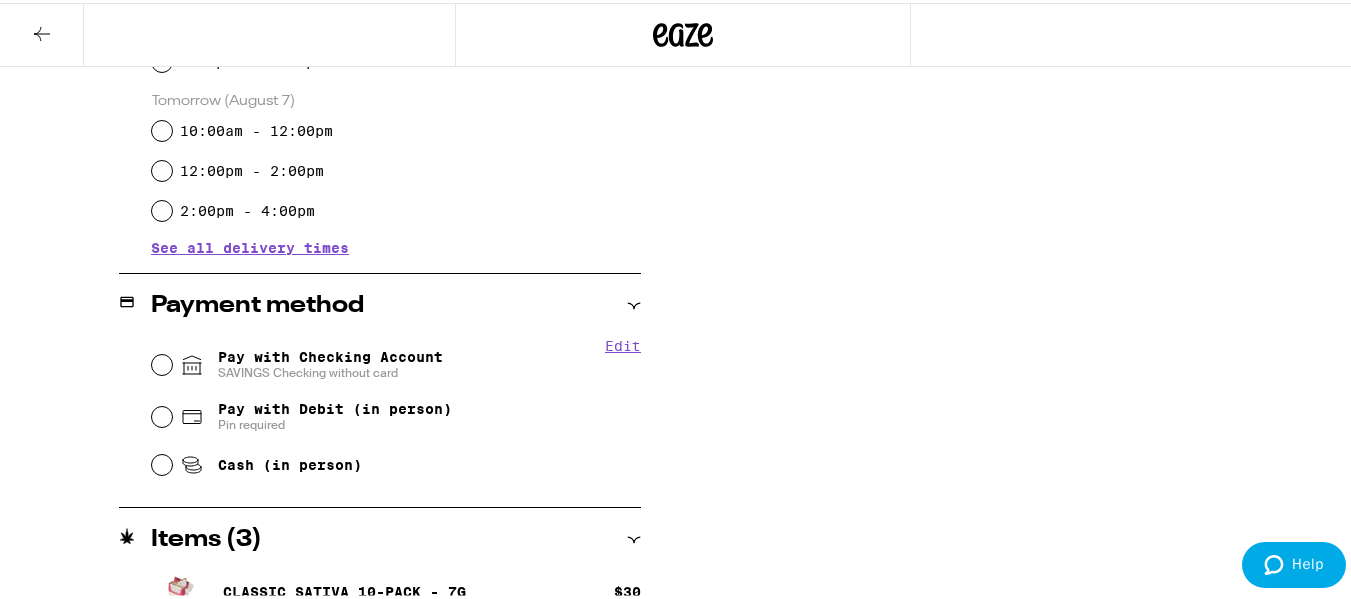 type on "buzz [NUMBER], [NUMBER] is on [ORDINAL] floor, up [NUMBER] stairs, in front of elevator in middle of building. txt if u need help tx!" 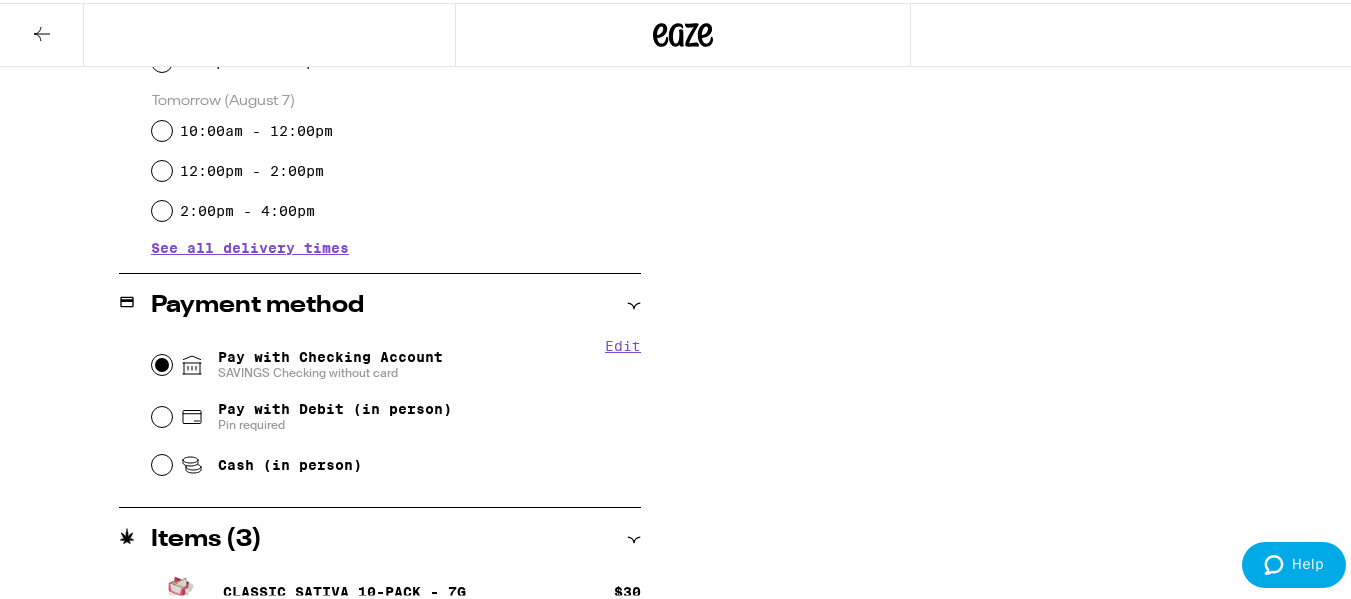 click on "Pay with Checking Account SAVINGS Checking without card" at bounding box center (162, 362) 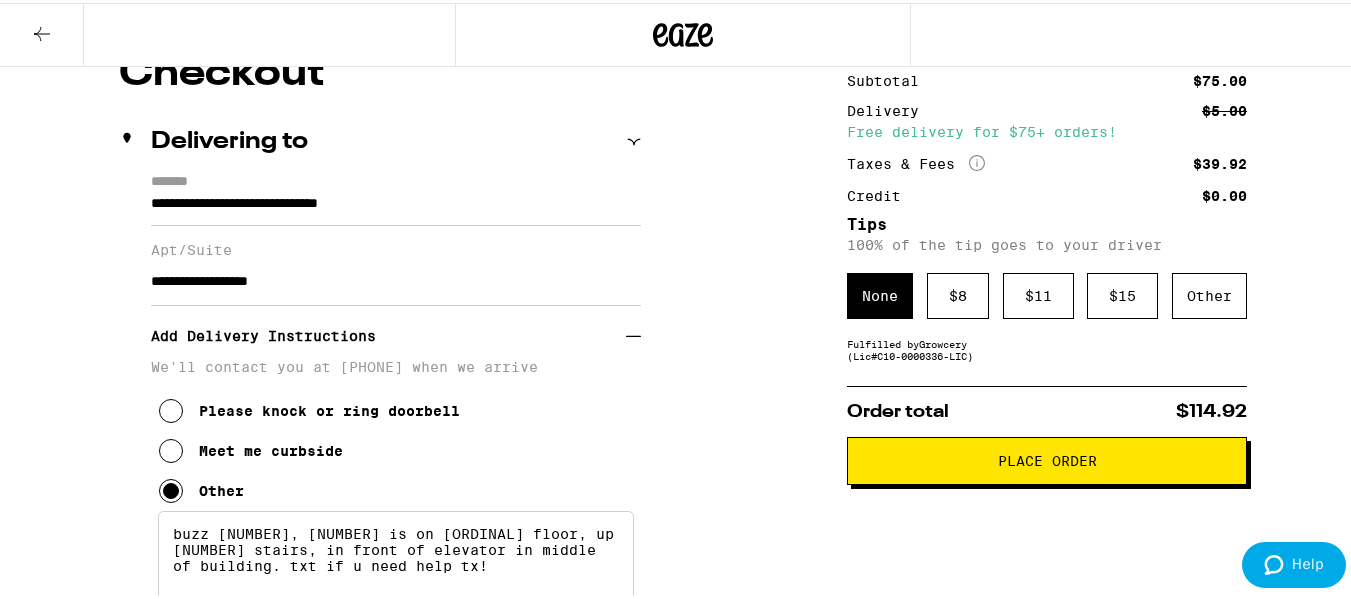 scroll, scrollTop: 287, scrollLeft: 0, axis: vertical 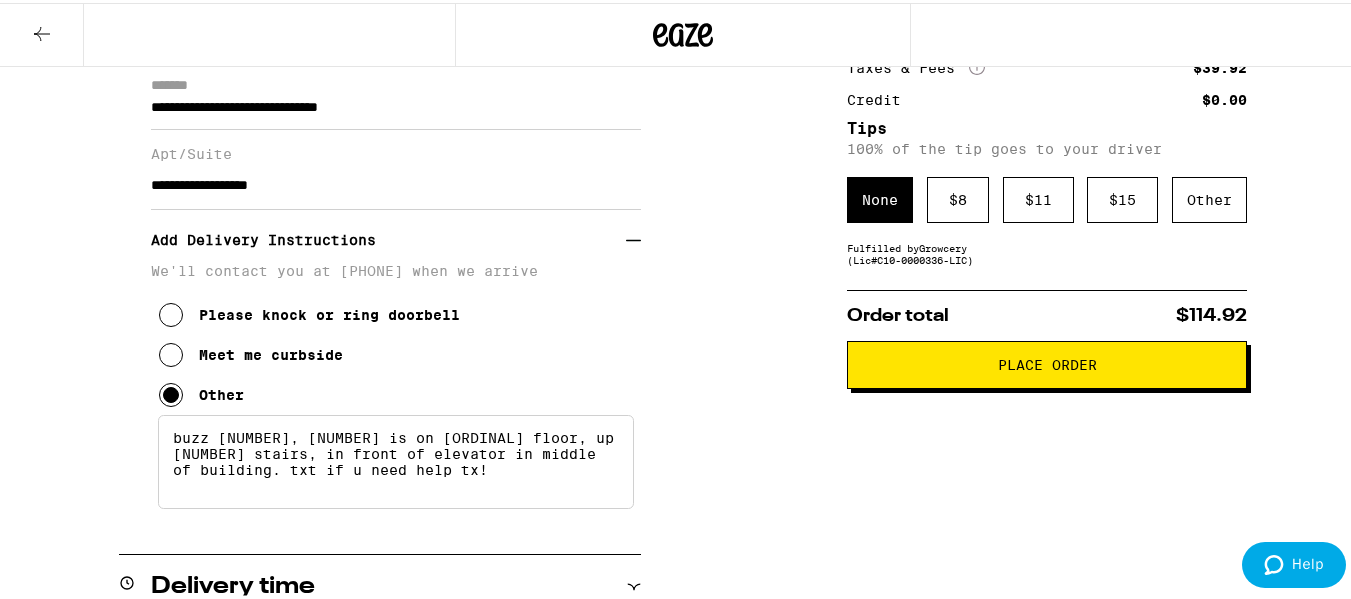 click on "Place Order" at bounding box center [1047, 362] 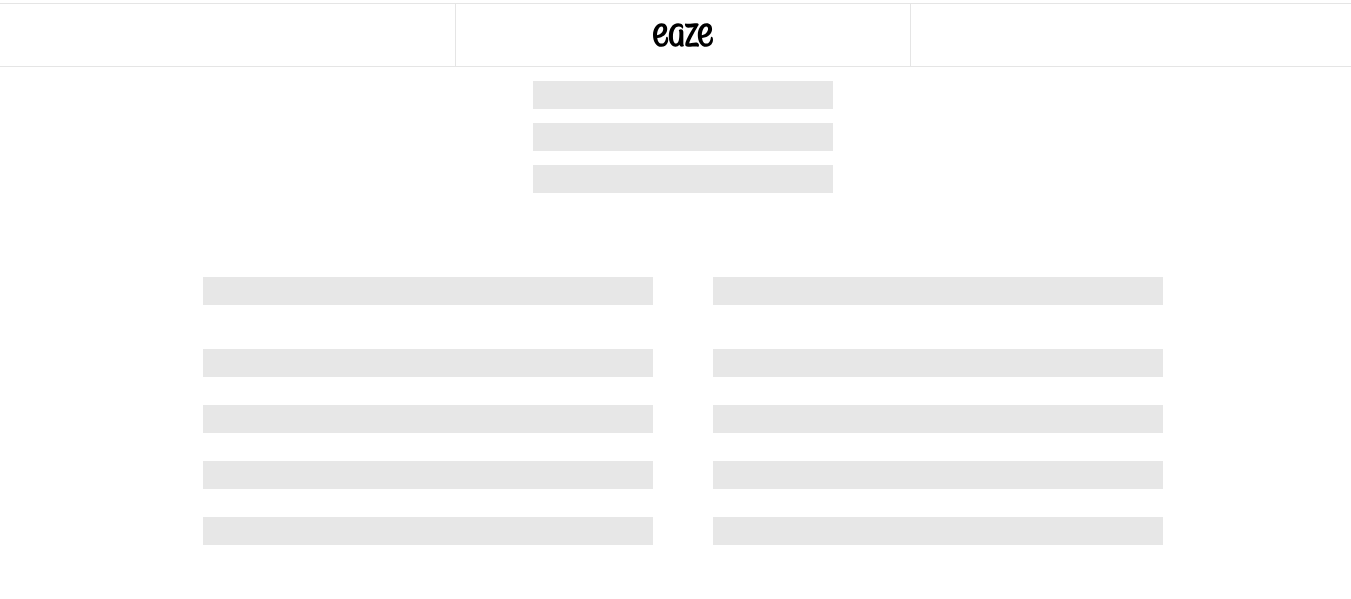 scroll, scrollTop: 0, scrollLeft: 0, axis: both 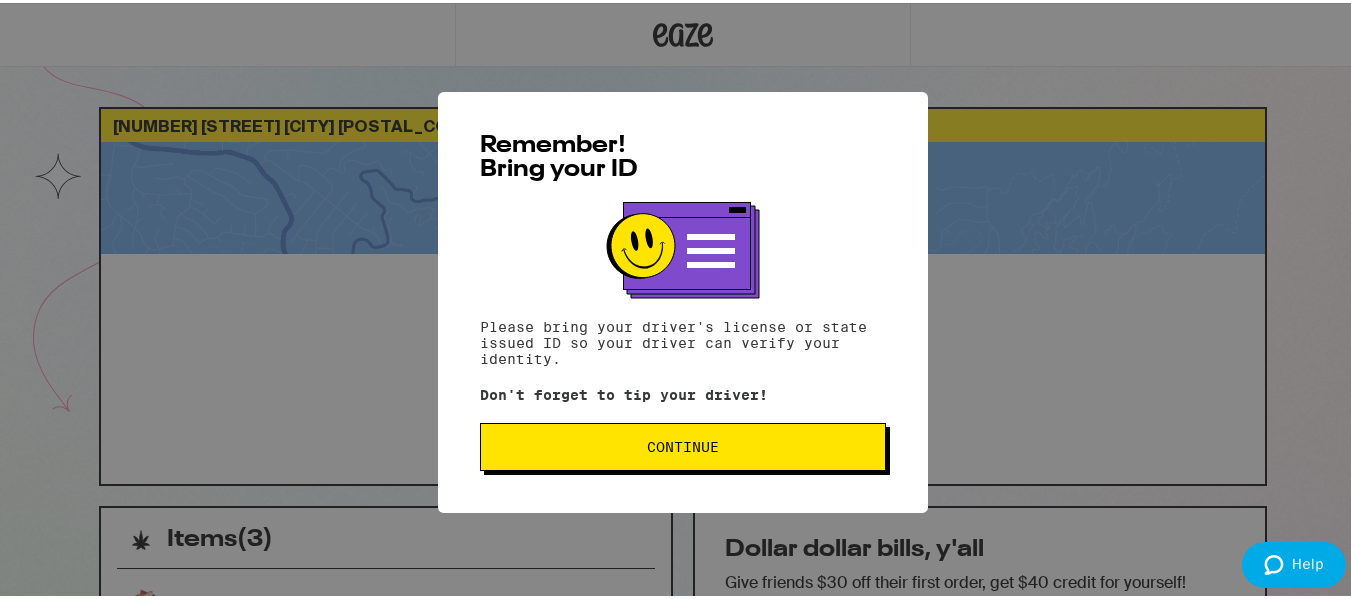 click on "Continue" at bounding box center (683, 444) 